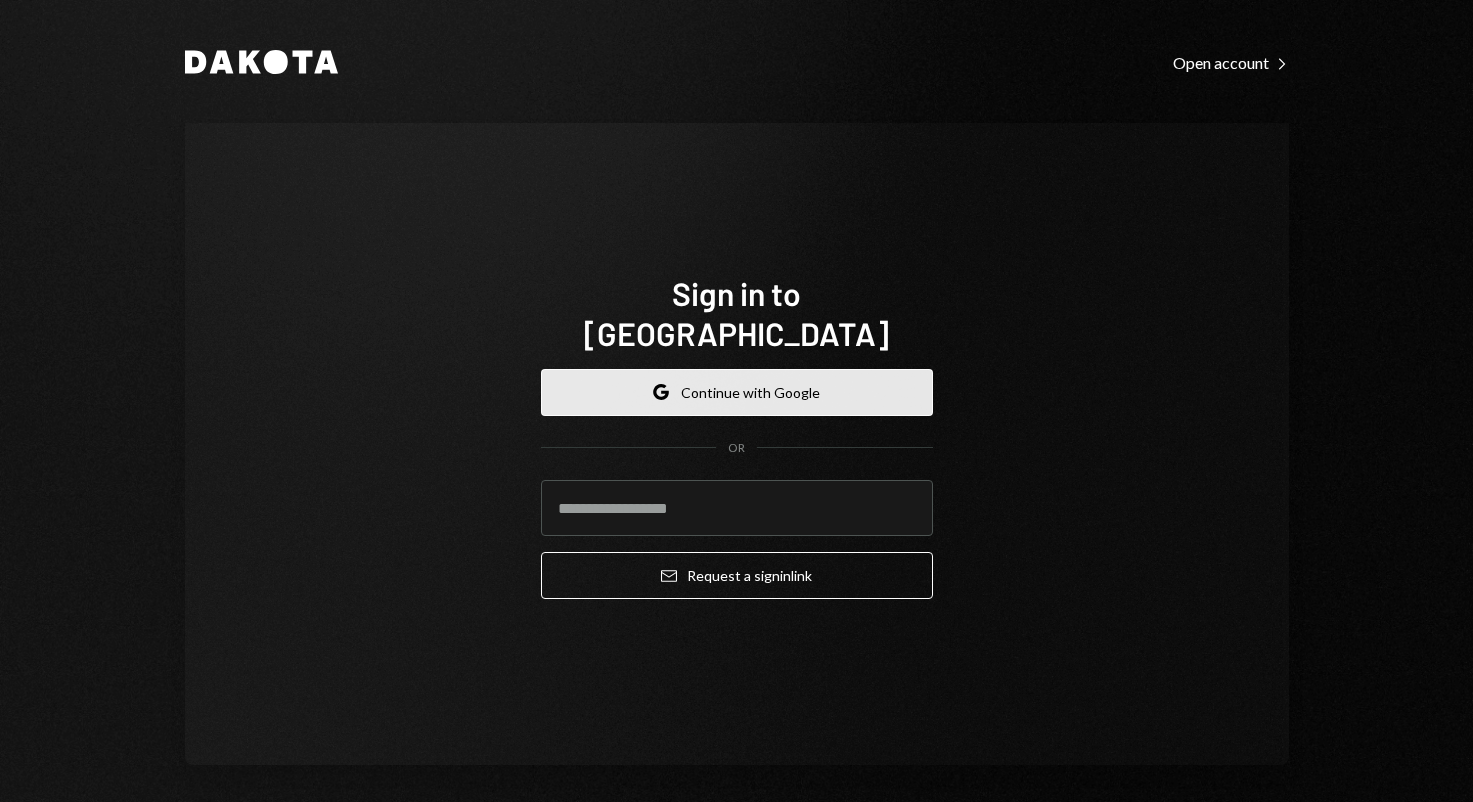 scroll, scrollTop: 0, scrollLeft: 0, axis: both 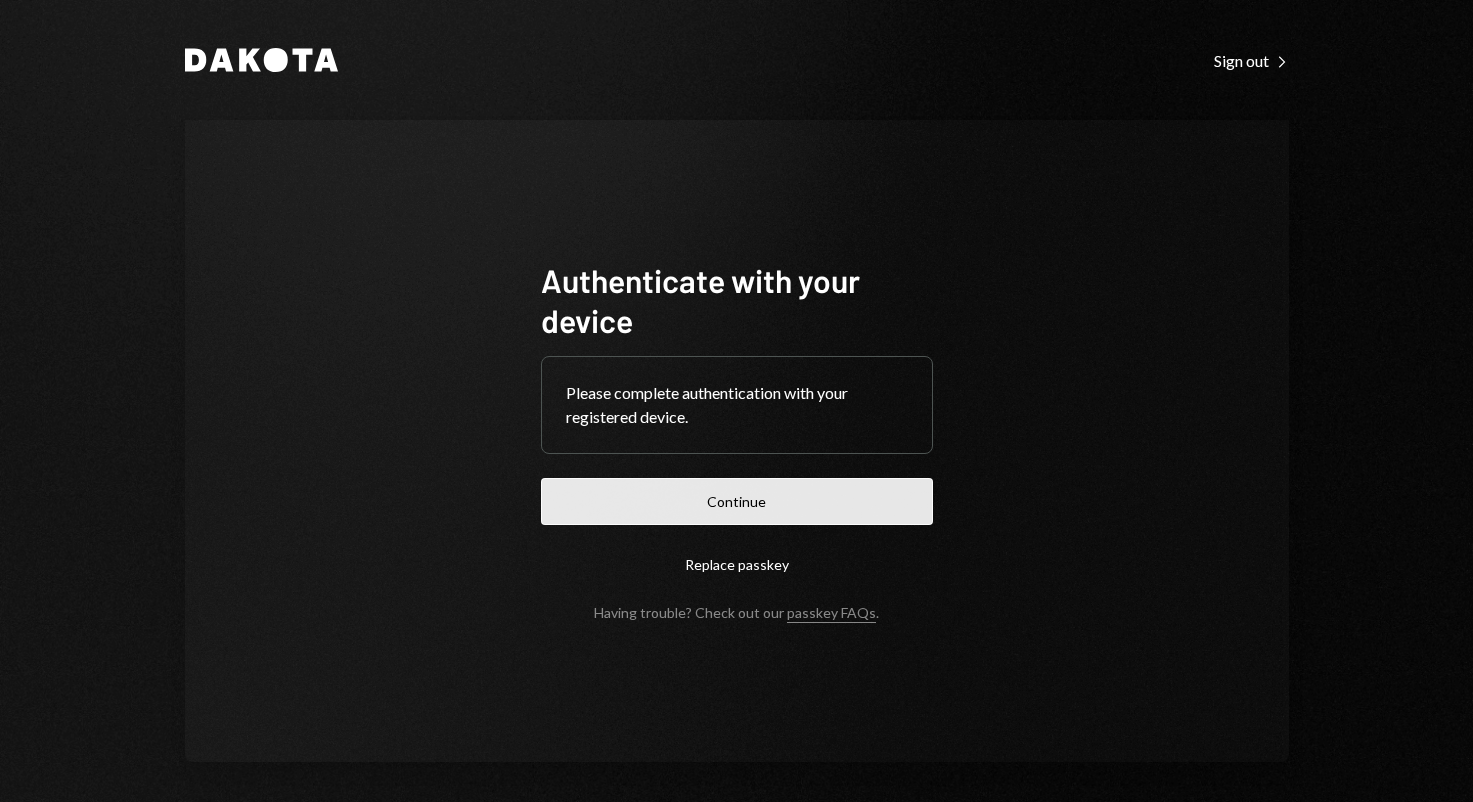 click on "Continue" at bounding box center (737, 501) 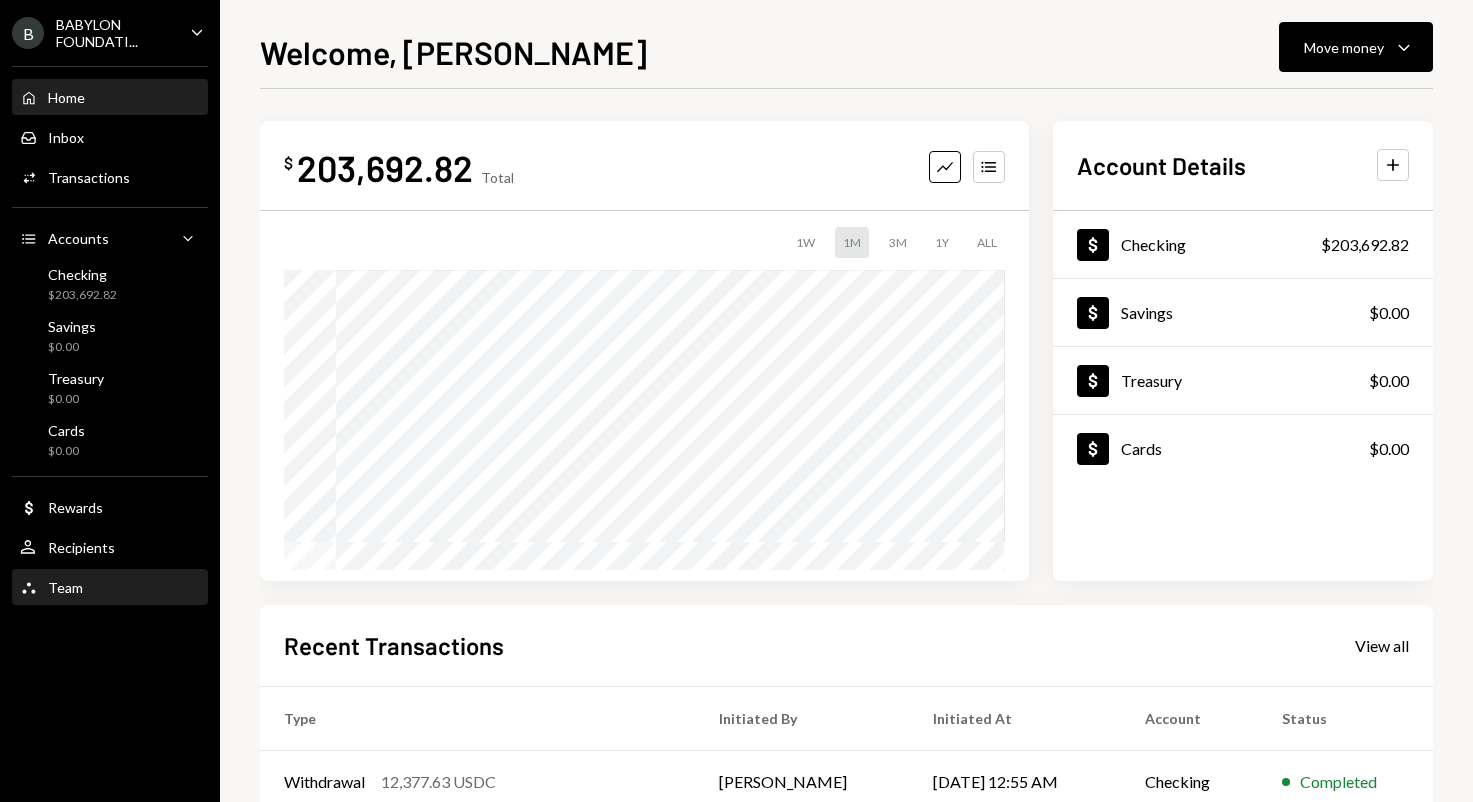 click on "Home Home Inbox Inbox Activities Transactions Accounts Accounts Caret Down Checking $203,692.82 Savings $0.00 Treasury $0.00 Cards $0.00 Dollar Rewards User Recipients Team Team" at bounding box center [110, 331] 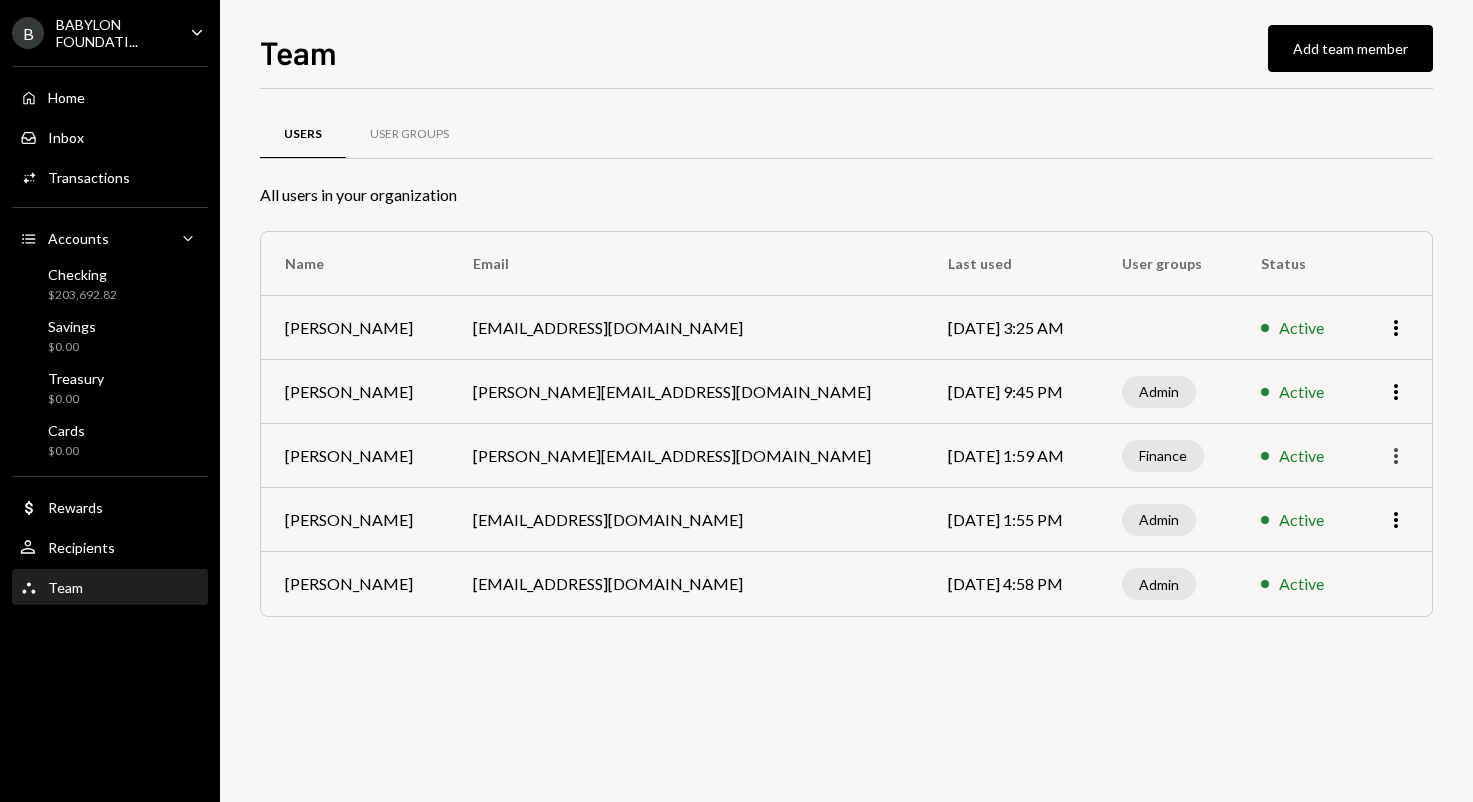 click on "More" 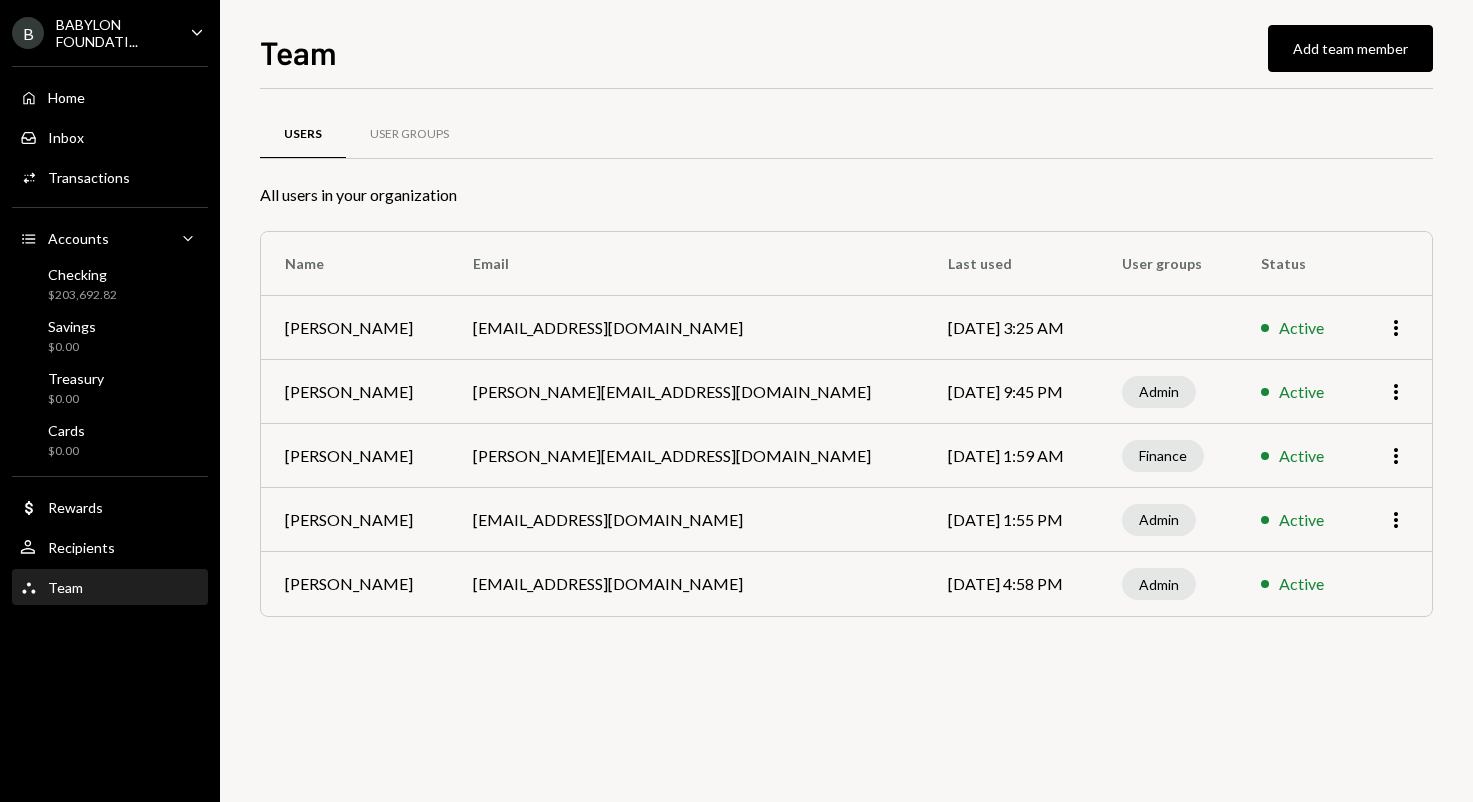 click on "[DATE] 1:59 AM" at bounding box center [1011, 456] 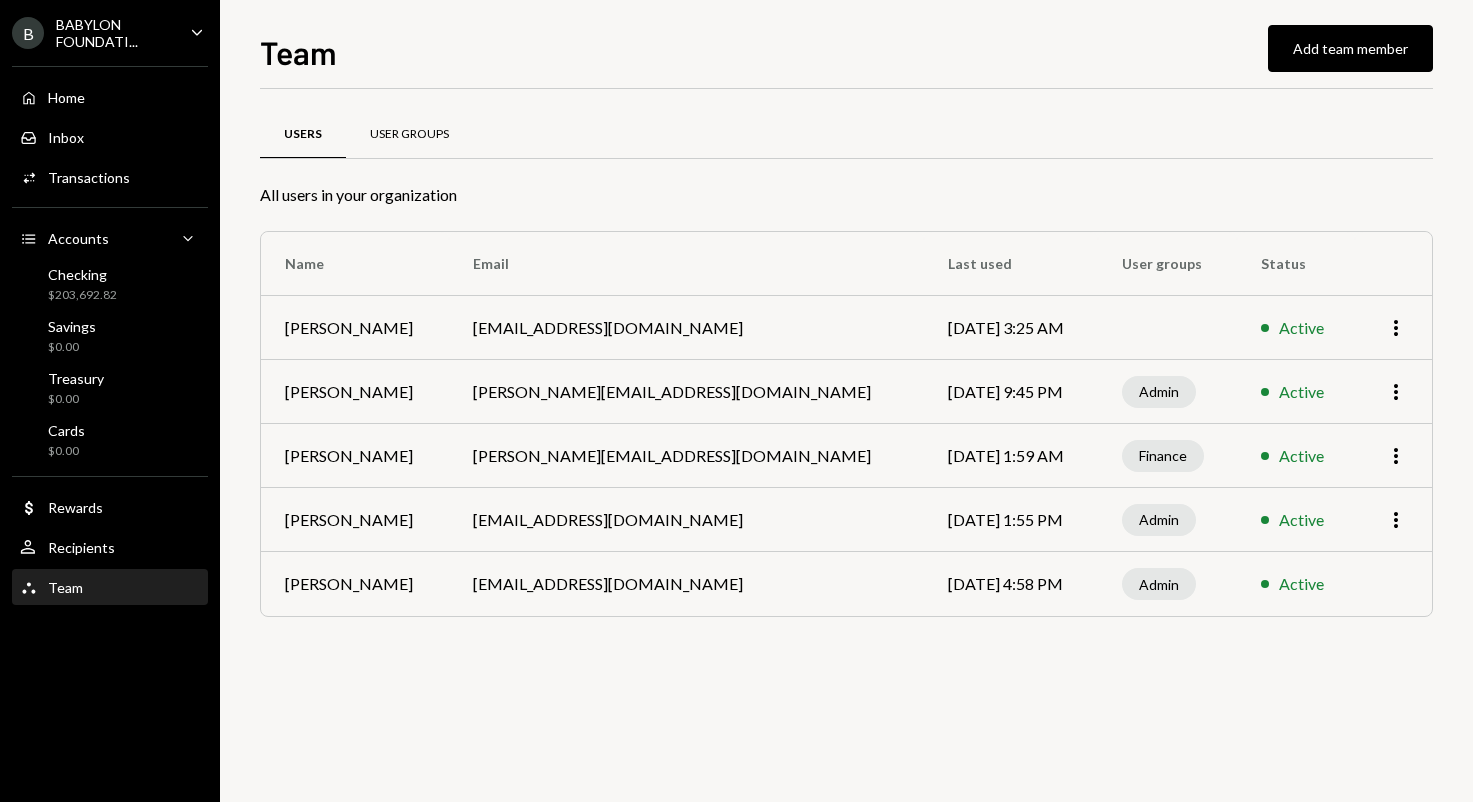 click on "User Groups" at bounding box center (409, 135) 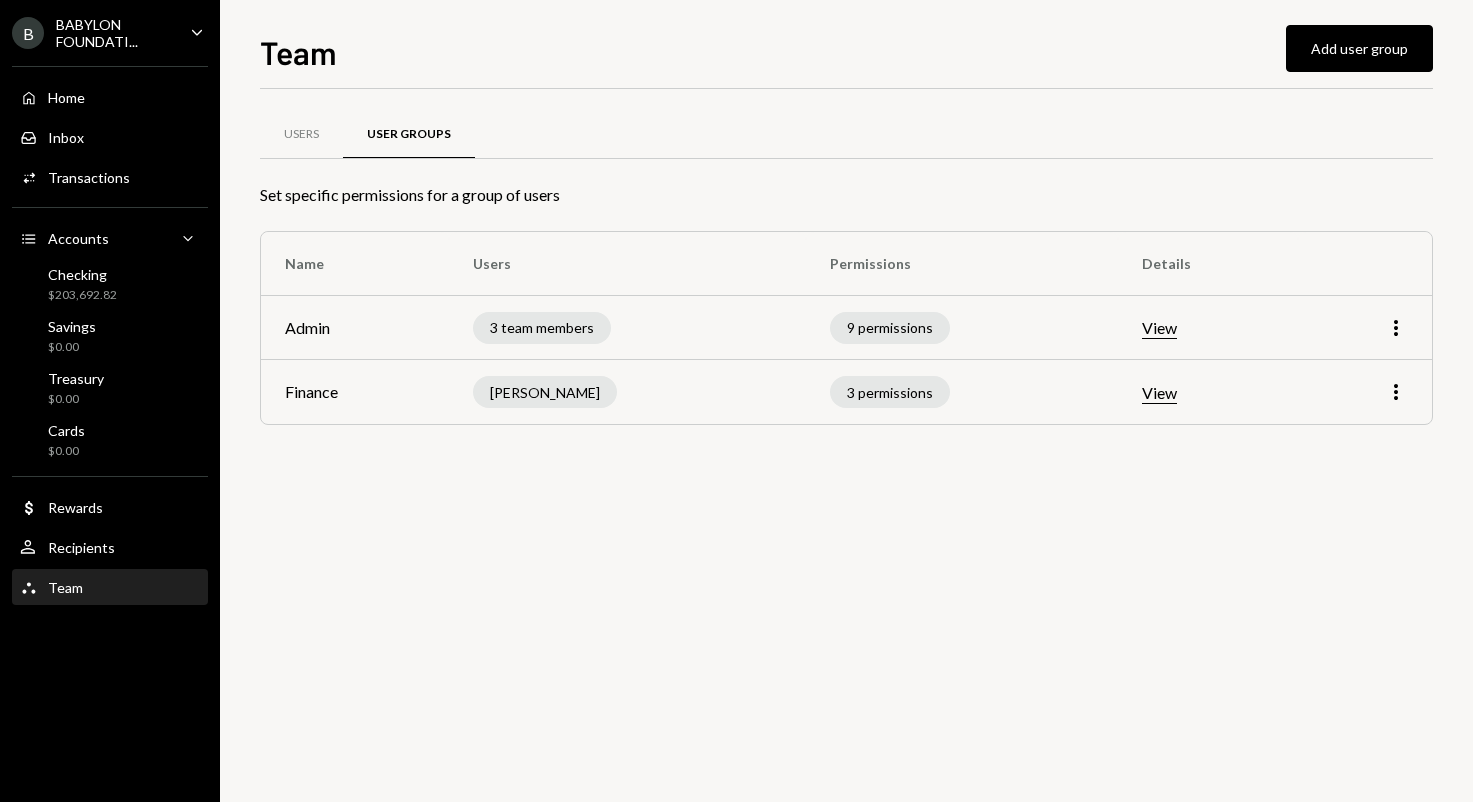 click on "View" at bounding box center (1159, 328) 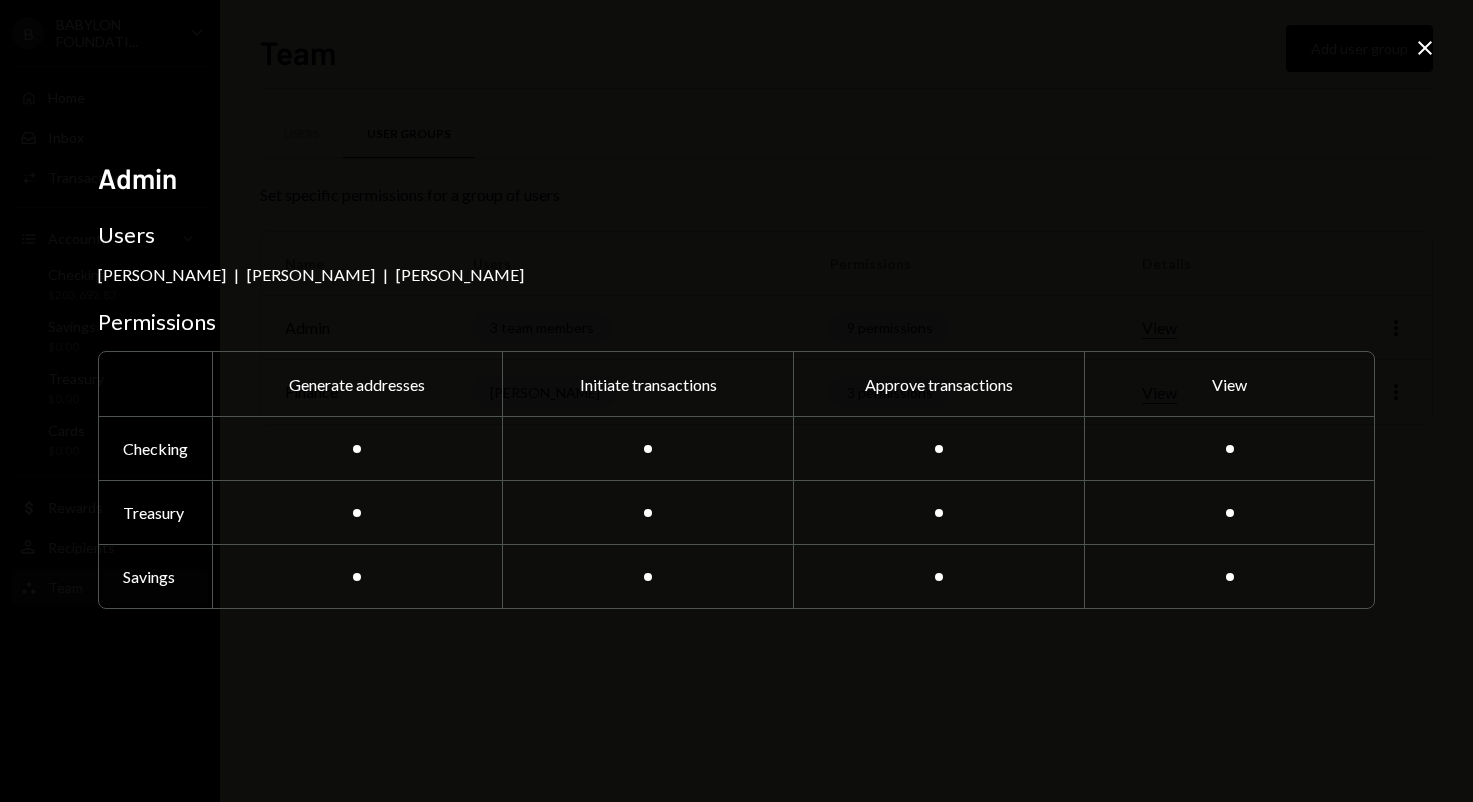 click on "Close" 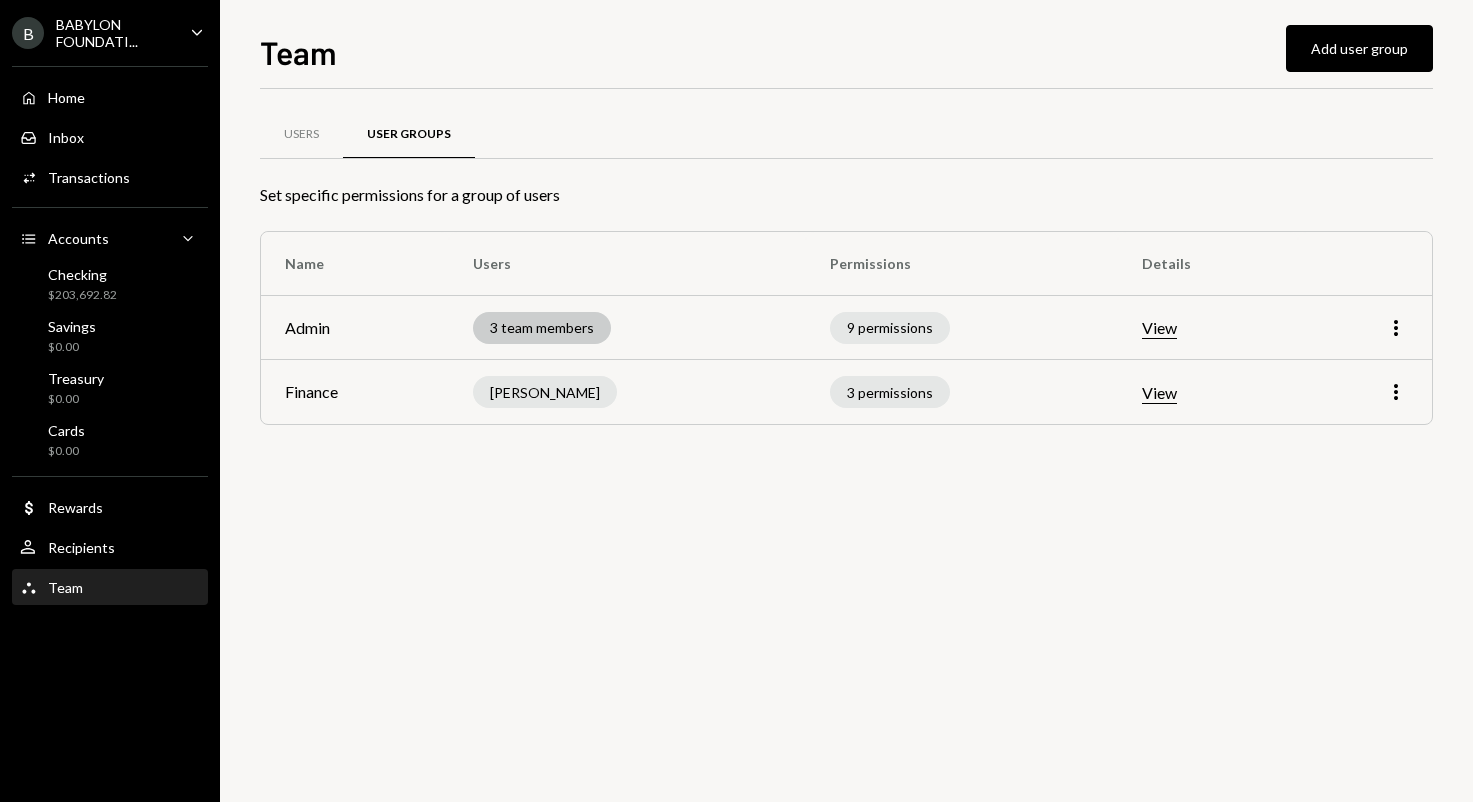 click on "3 team members" at bounding box center (542, 328) 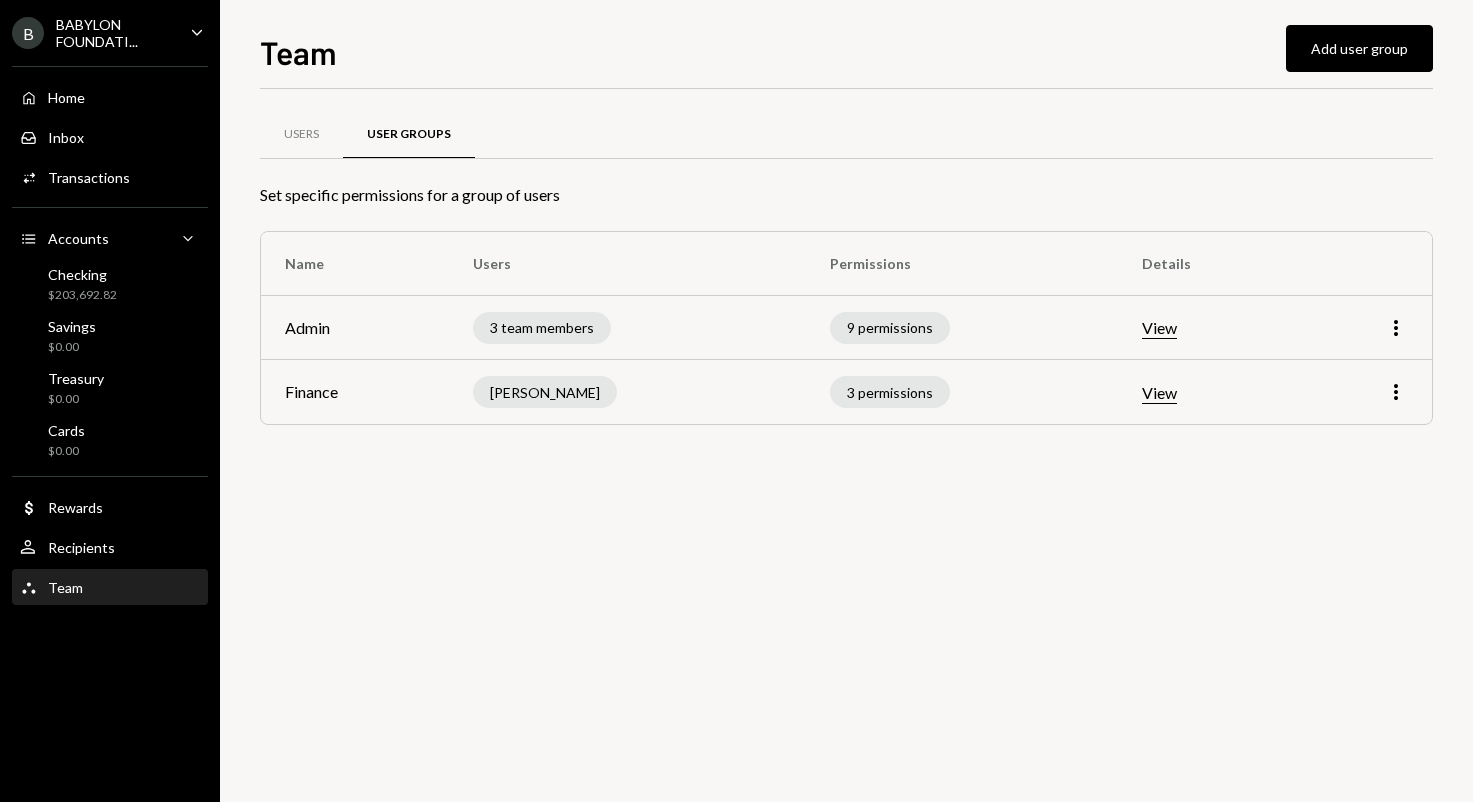 click on "More" at bounding box center (1365, 328) 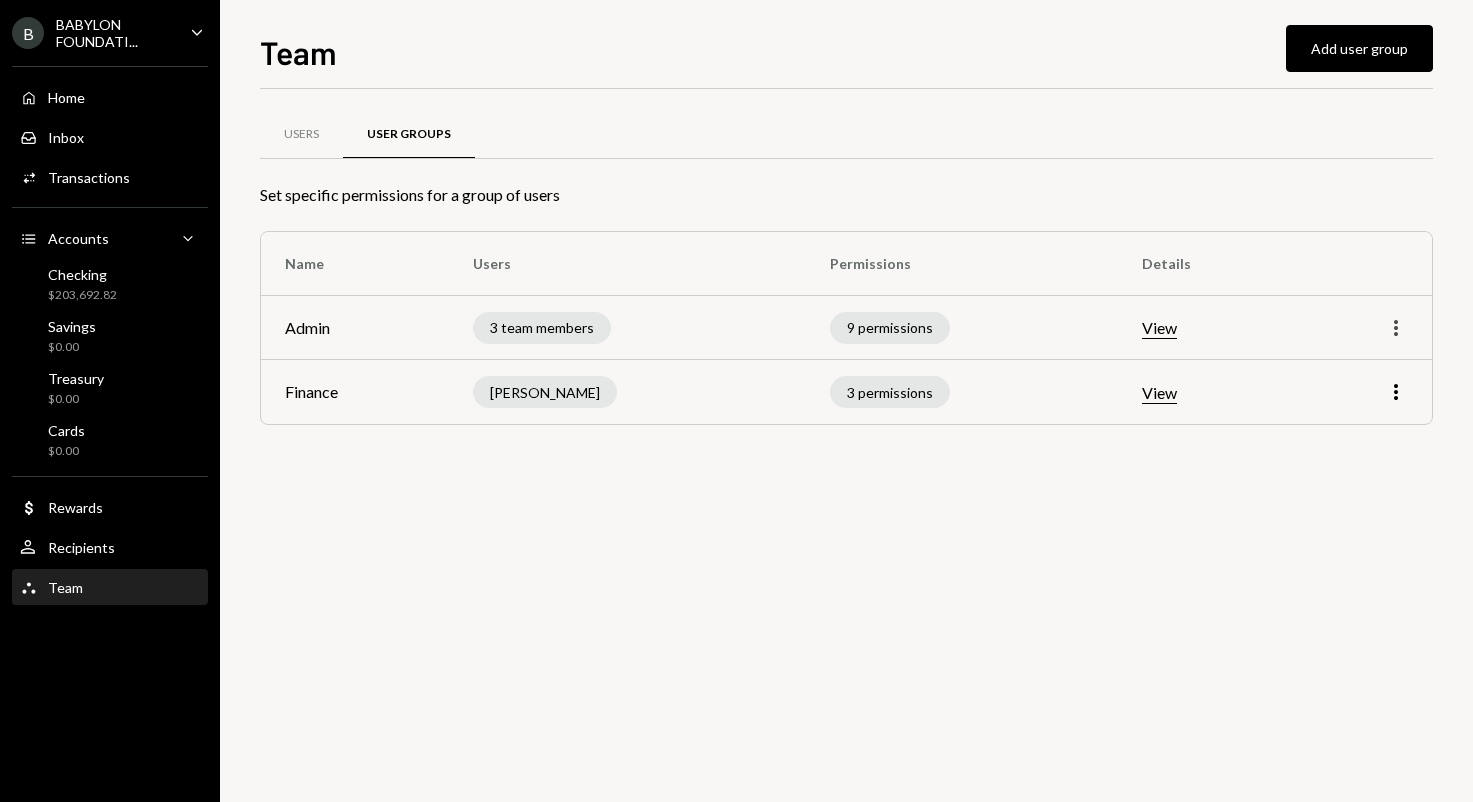 click on "More" 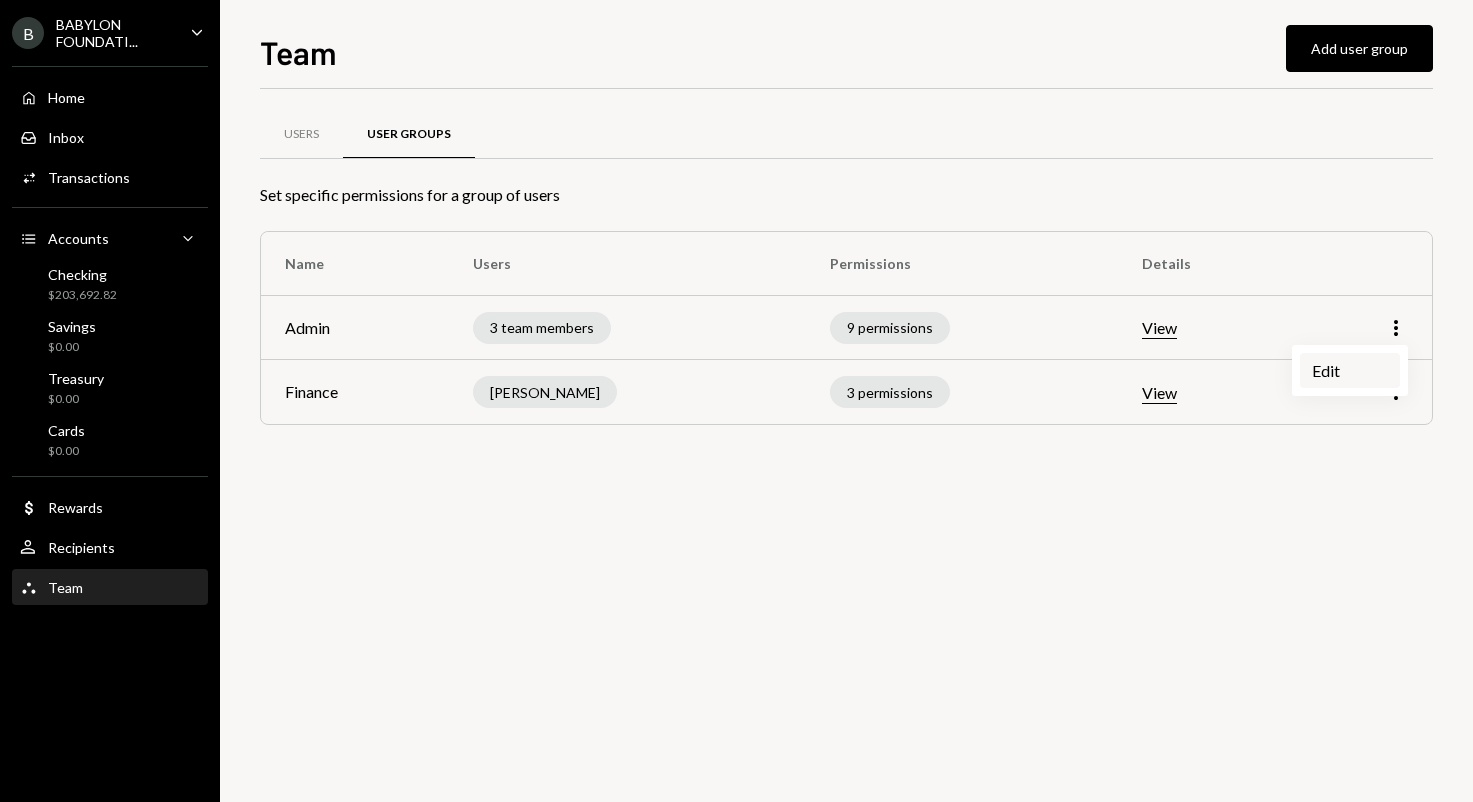 click on "Edit" at bounding box center [1350, 370] 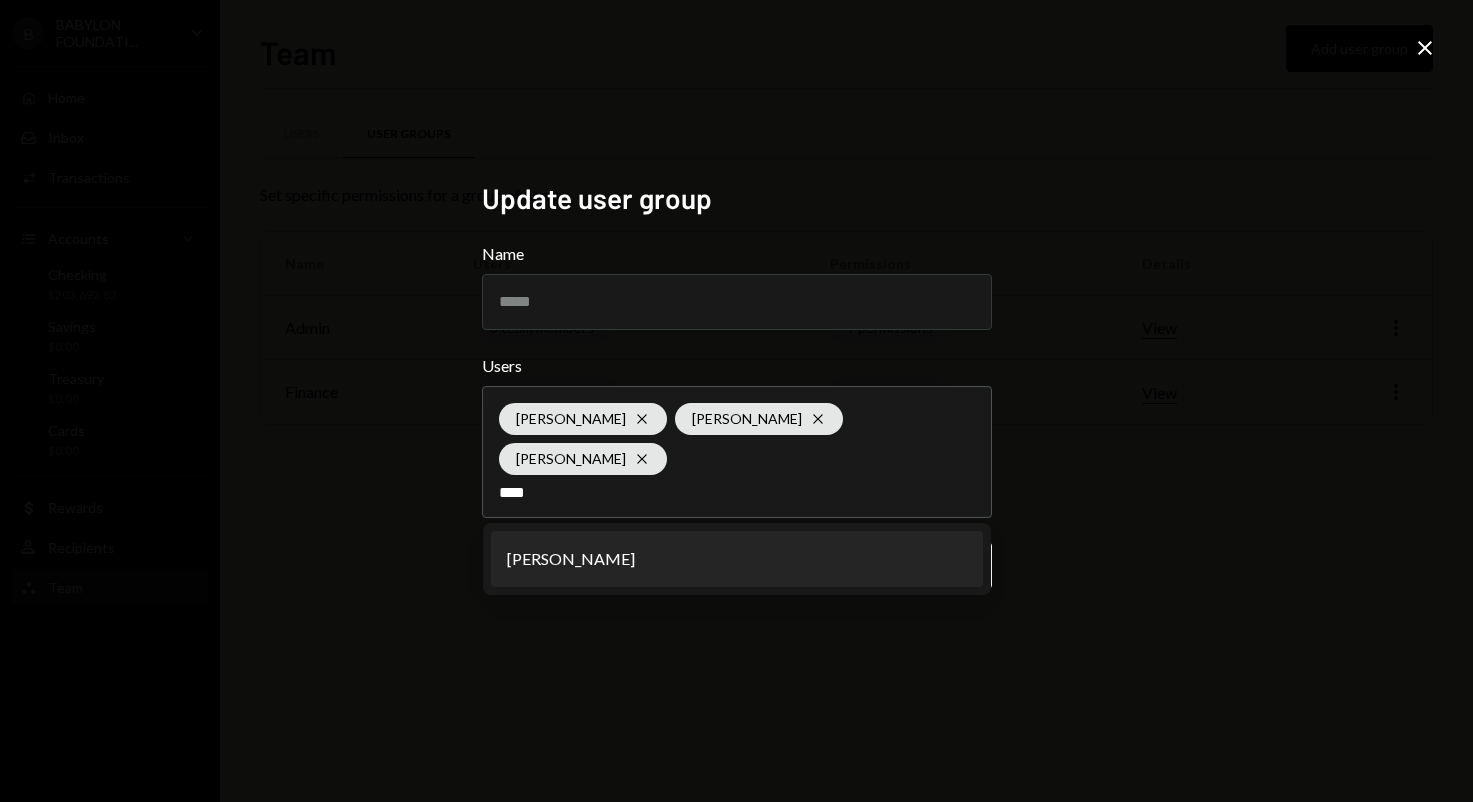 type on "****" 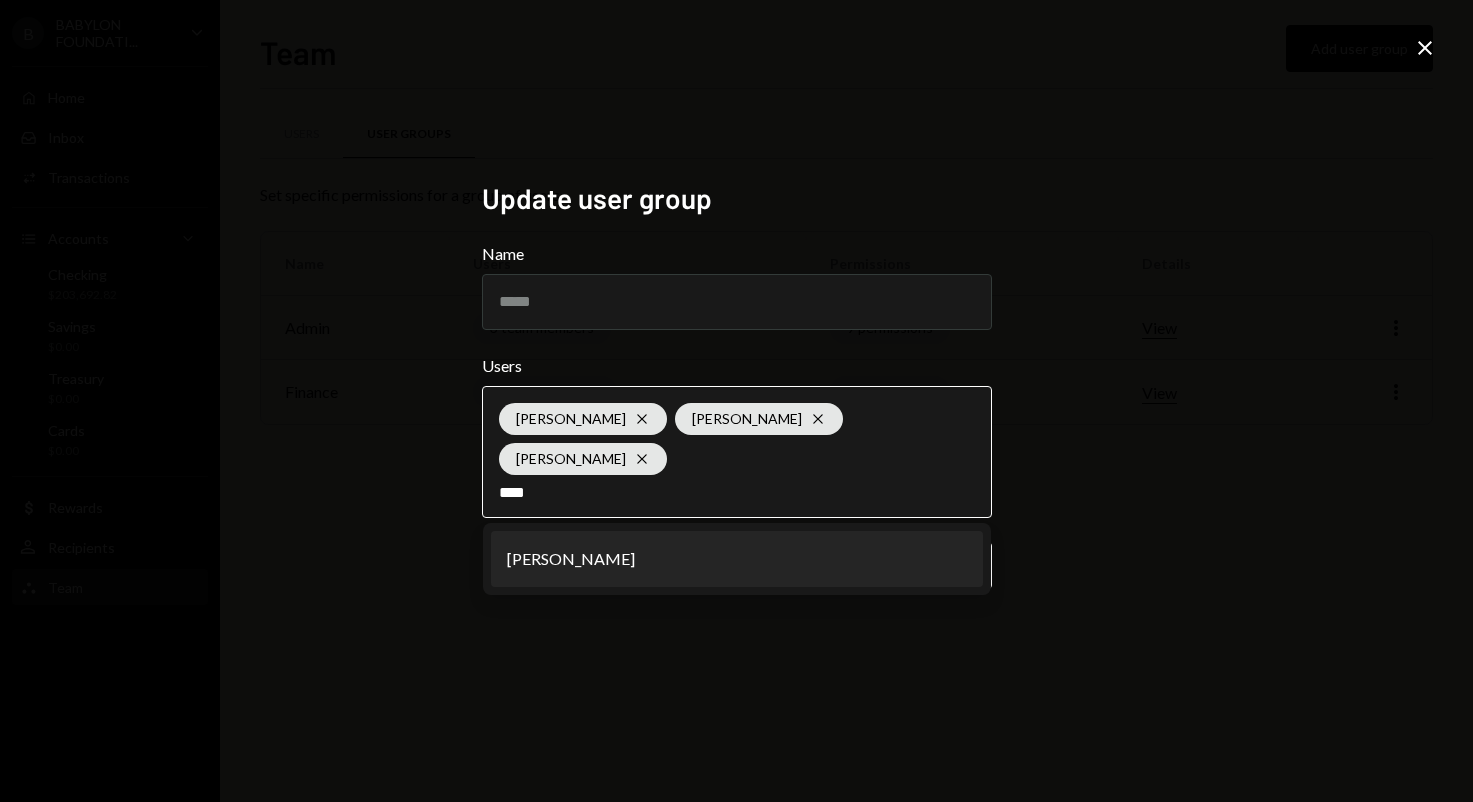 click on "[PERSON_NAME]" at bounding box center (737, 559) 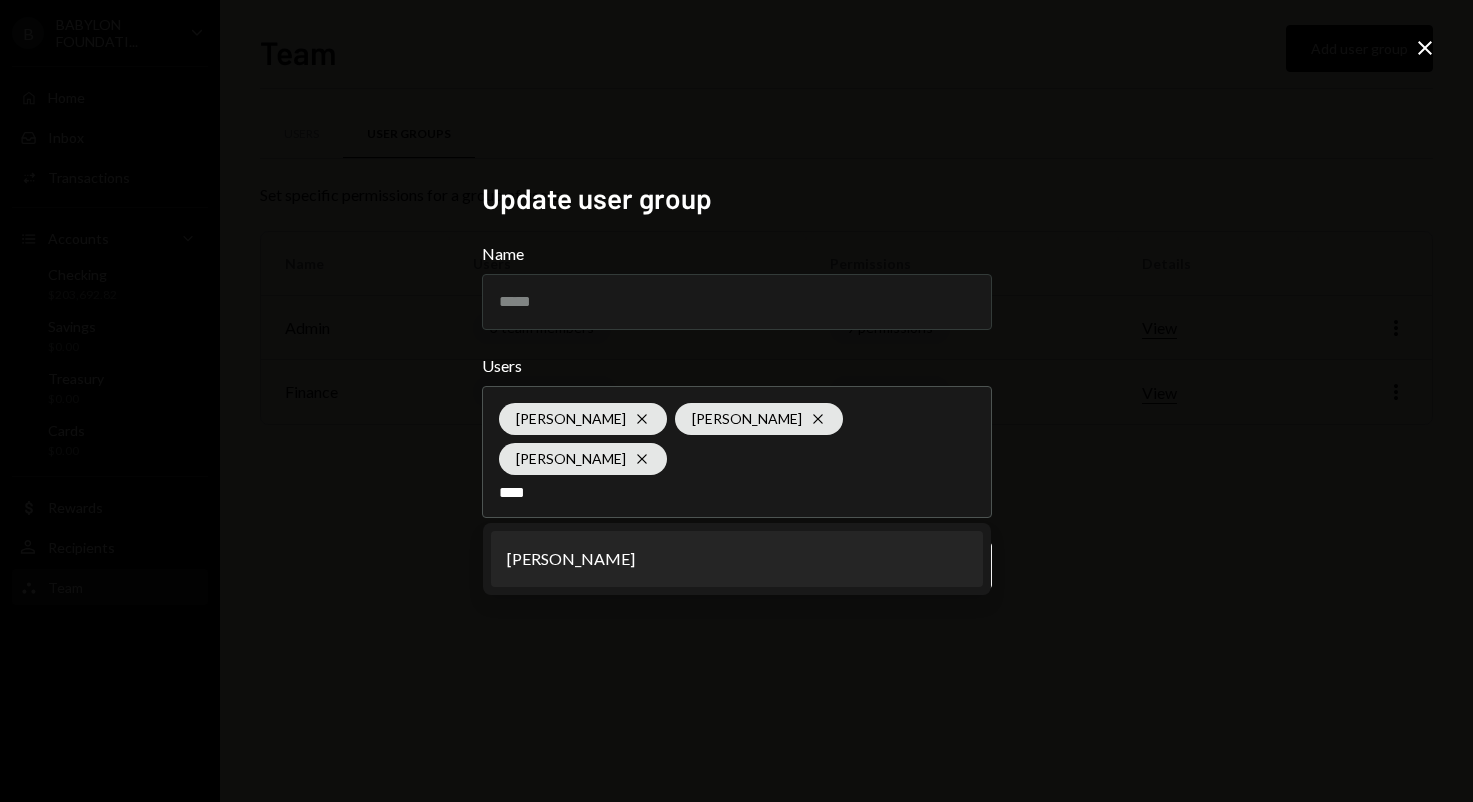 type 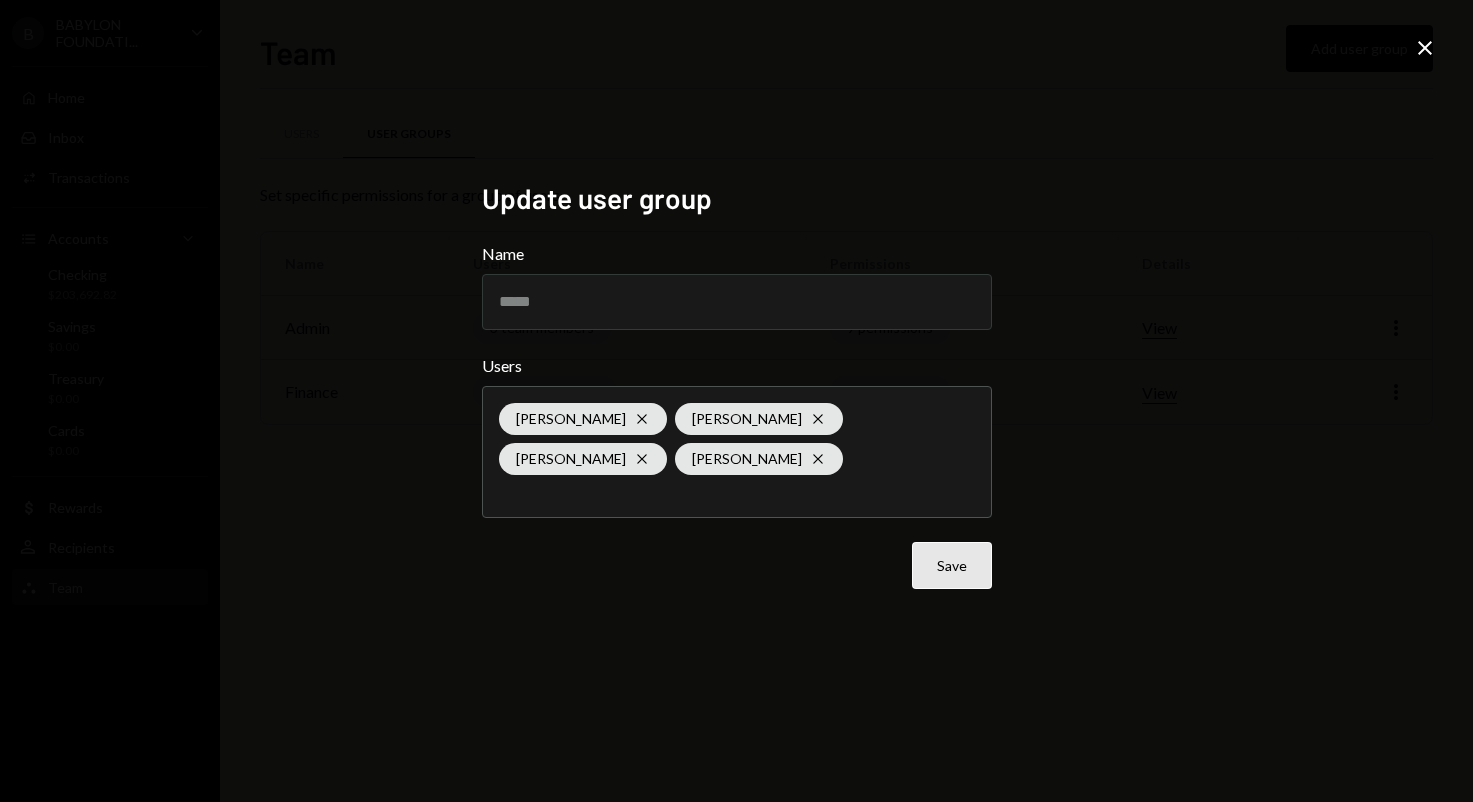 click on "Save" at bounding box center [952, 565] 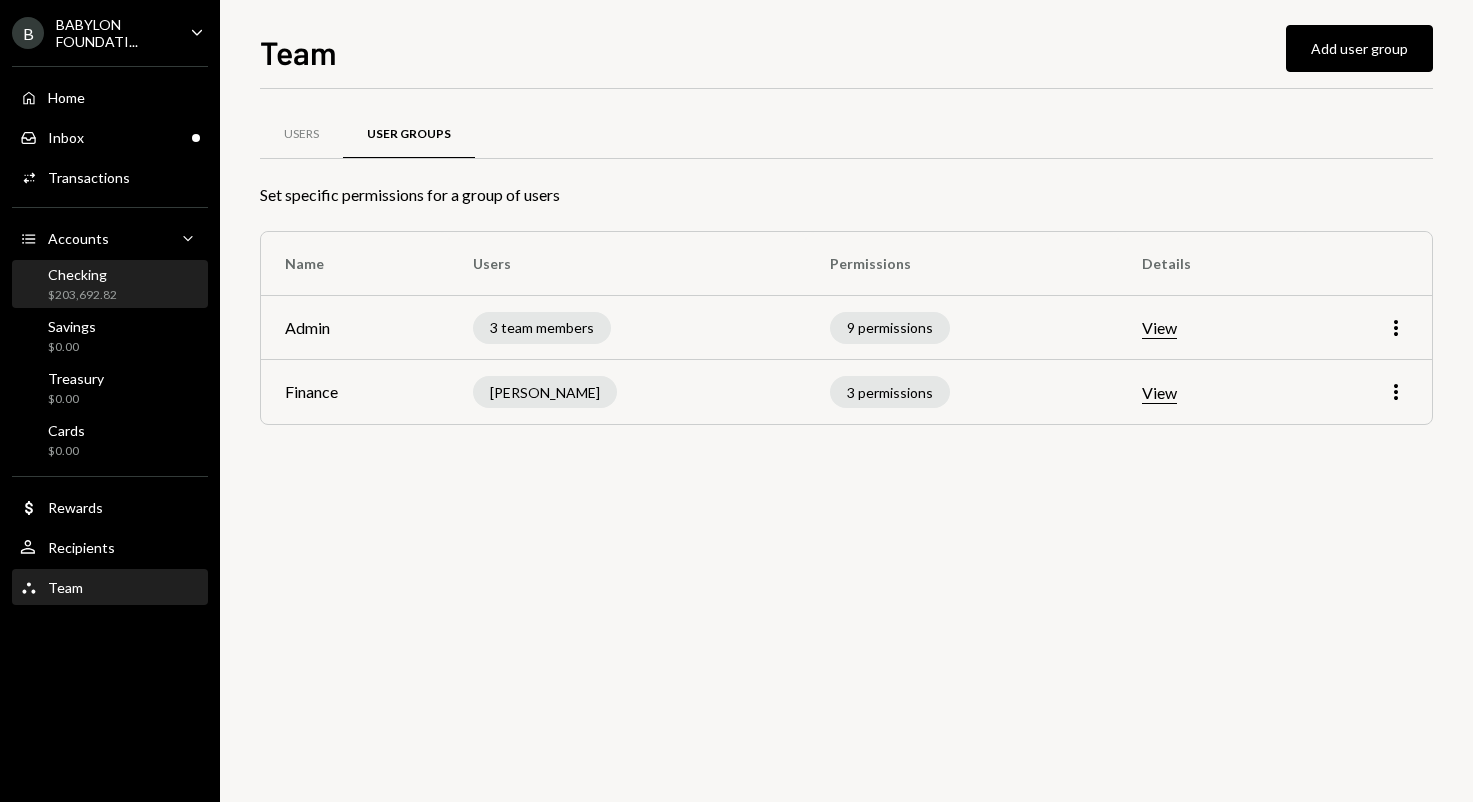 click on "Checking $203,692.82" at bounding box center (110, 285) 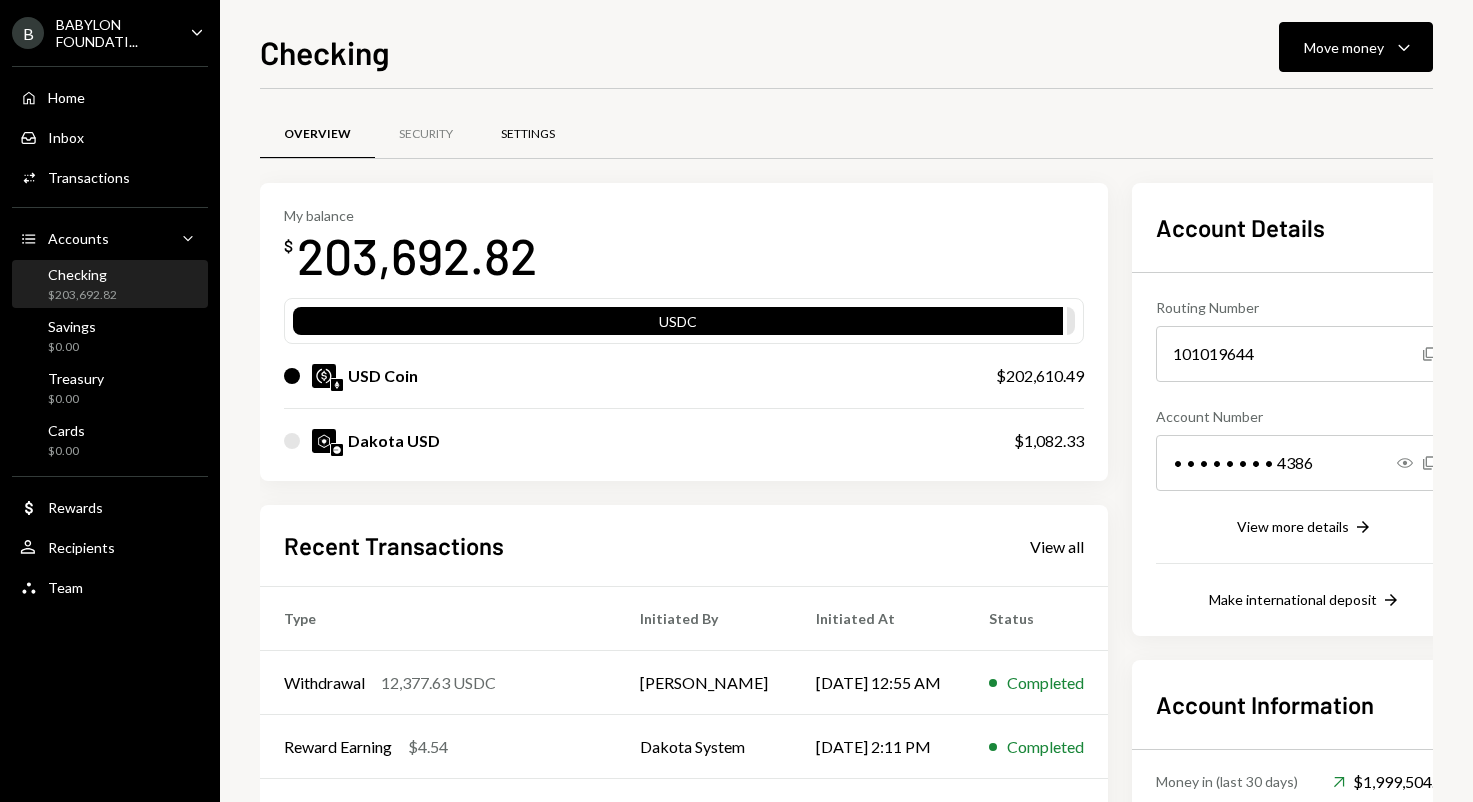 click on "Settings" at bounding box center (528, 134) 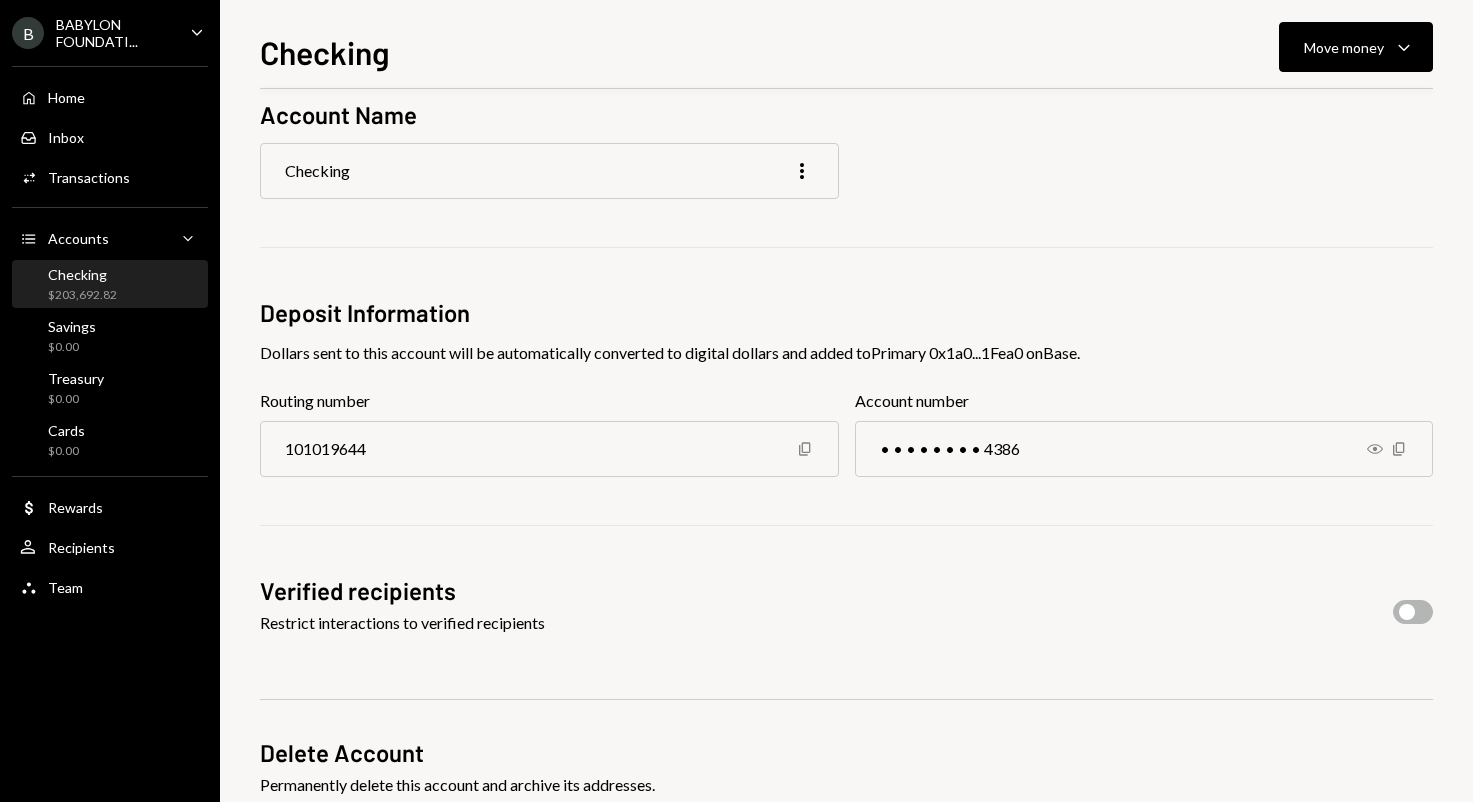 scroll, scrollTop: 0, scrollLeft: 0, axis: both 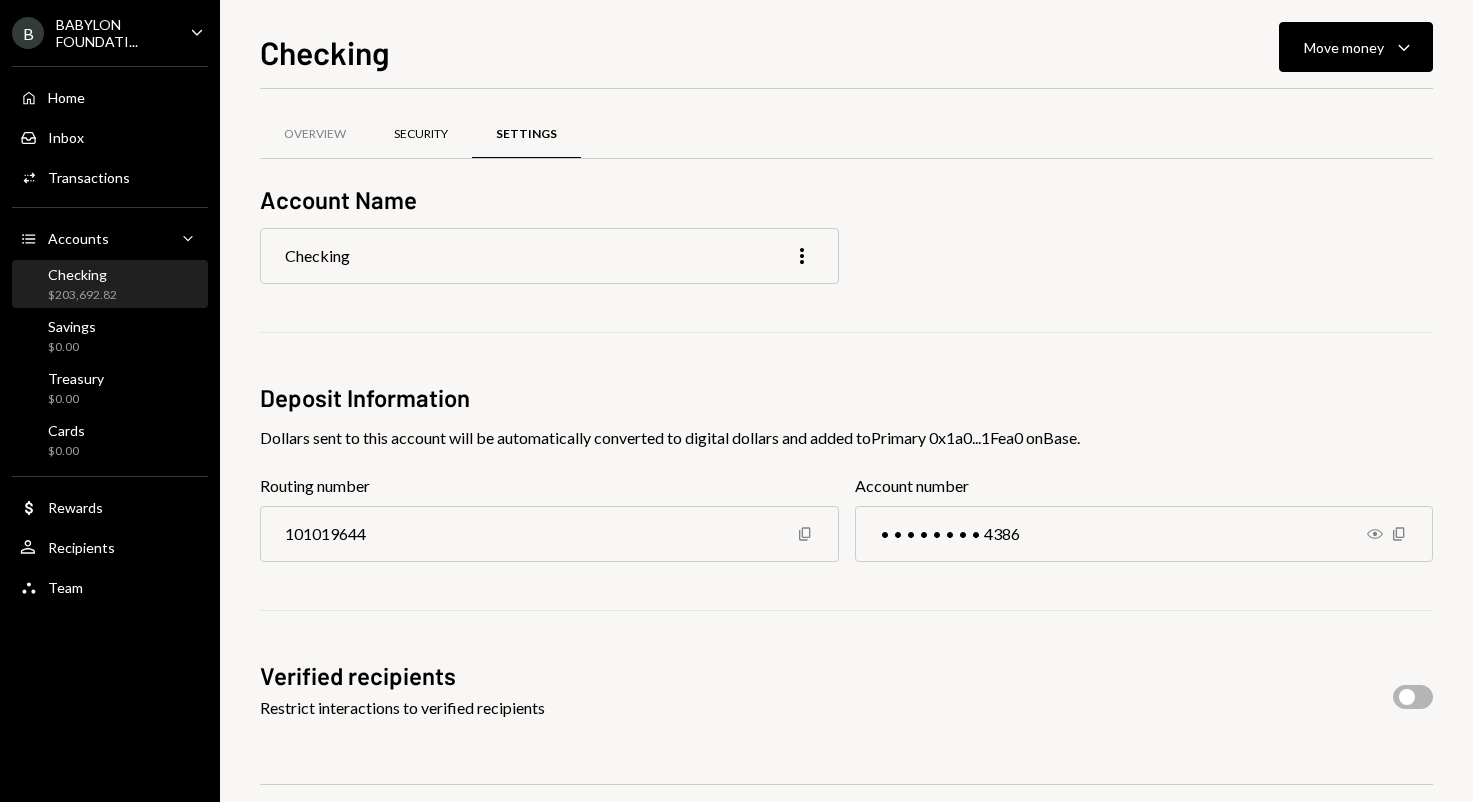 click on "Security" at bounding box center [421, 135] 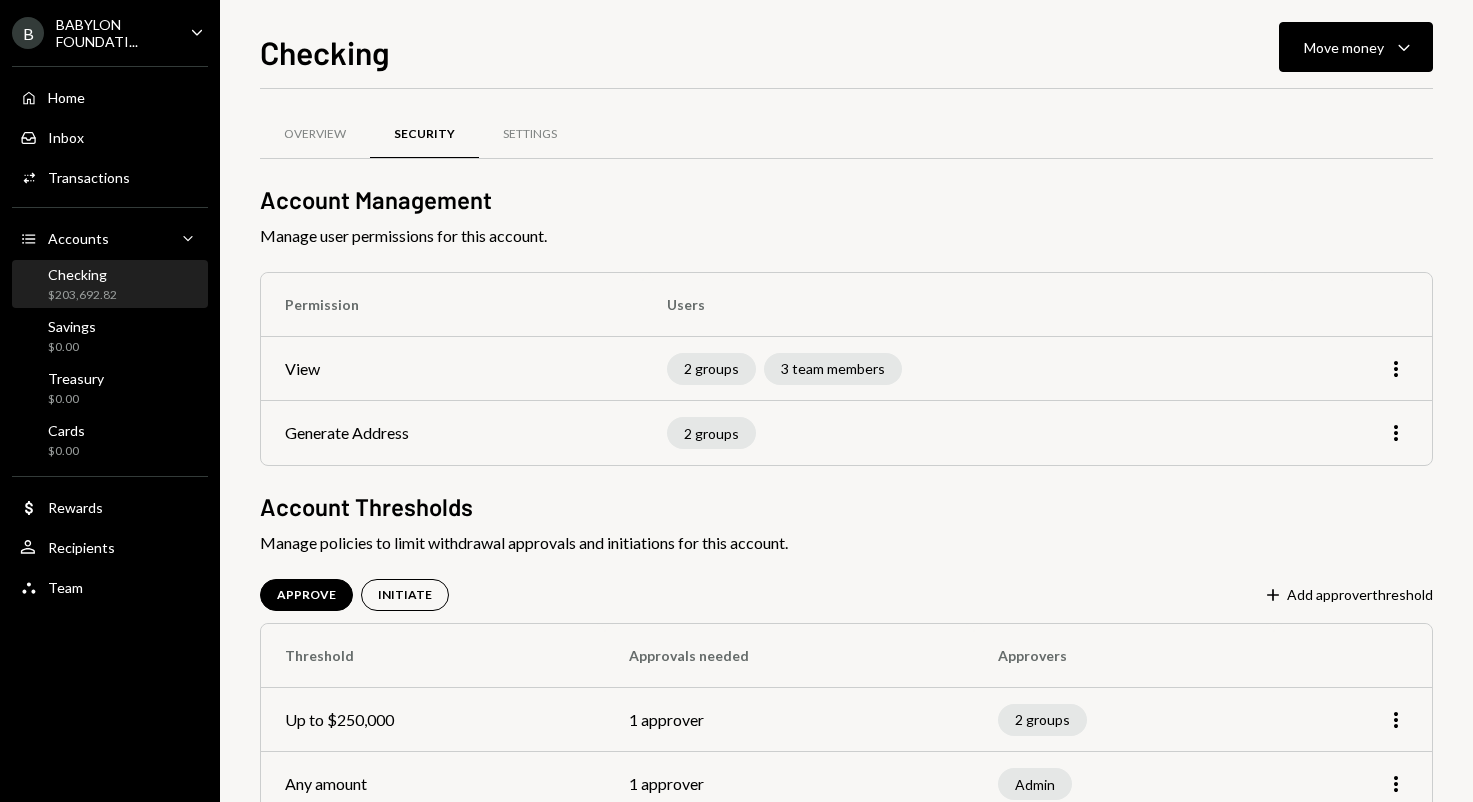 scroll, scrollTop: 55, scrollLeft: 0, axis: vertical 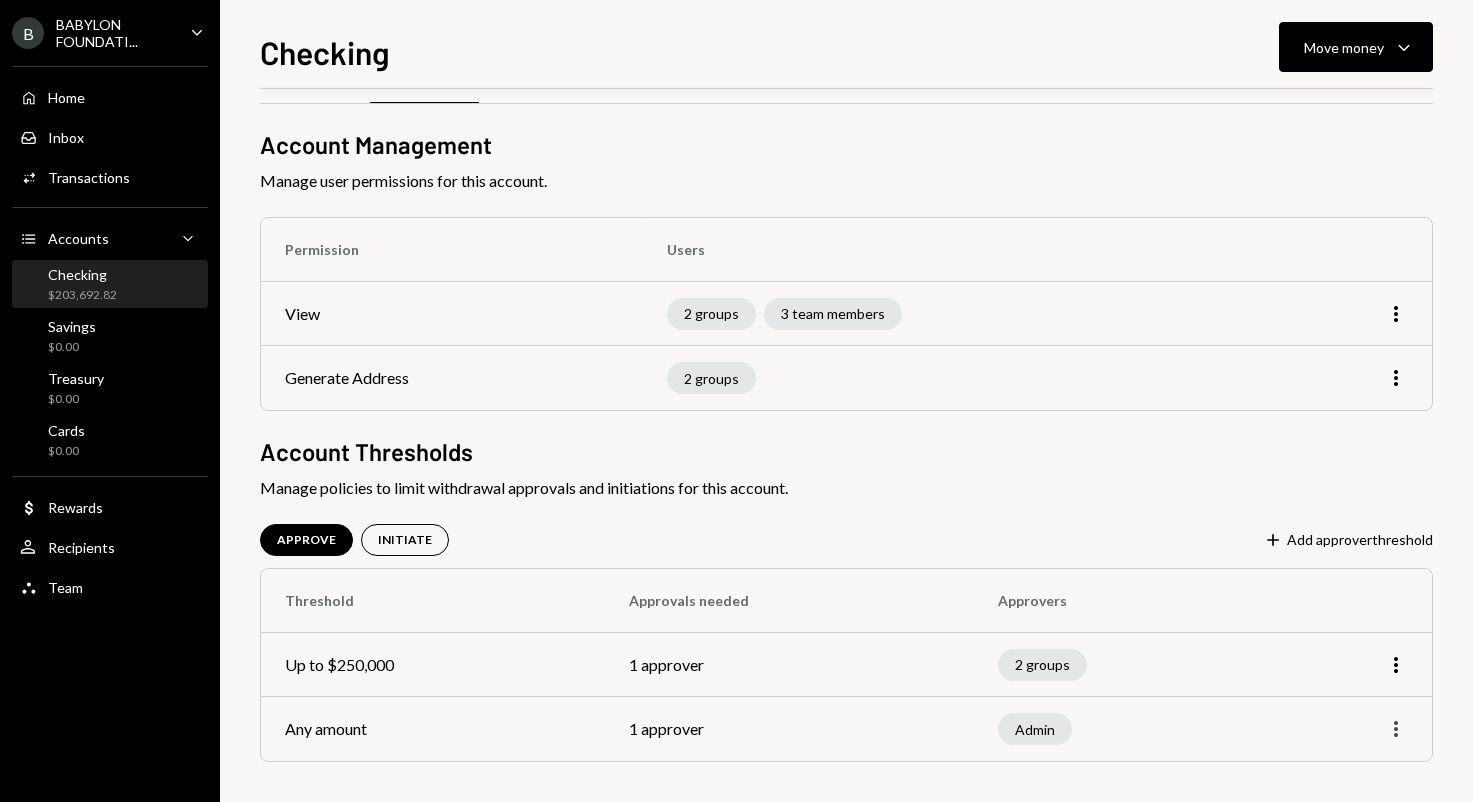 click on "More" 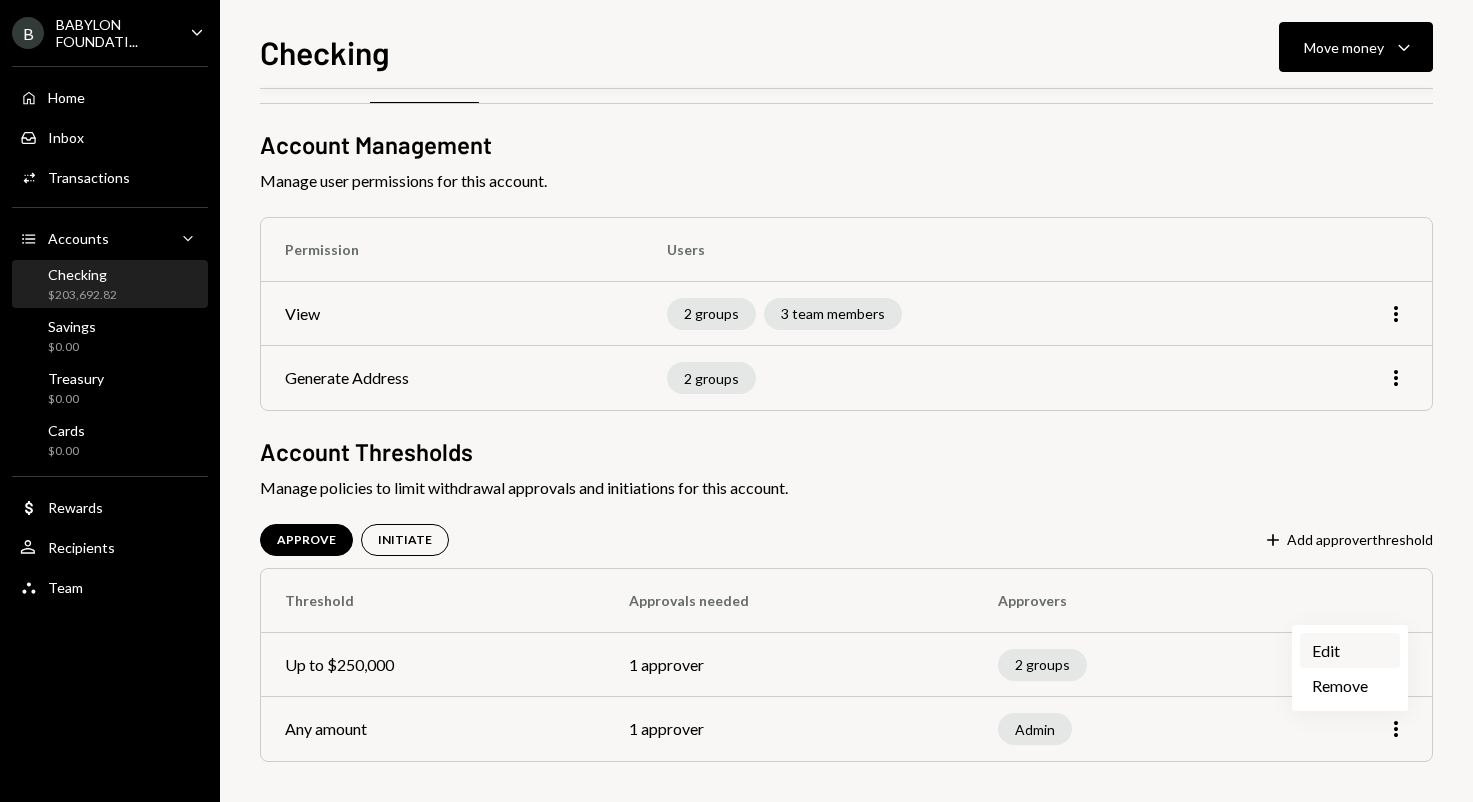 click on "Edit" at bounding box center [1350, 650] 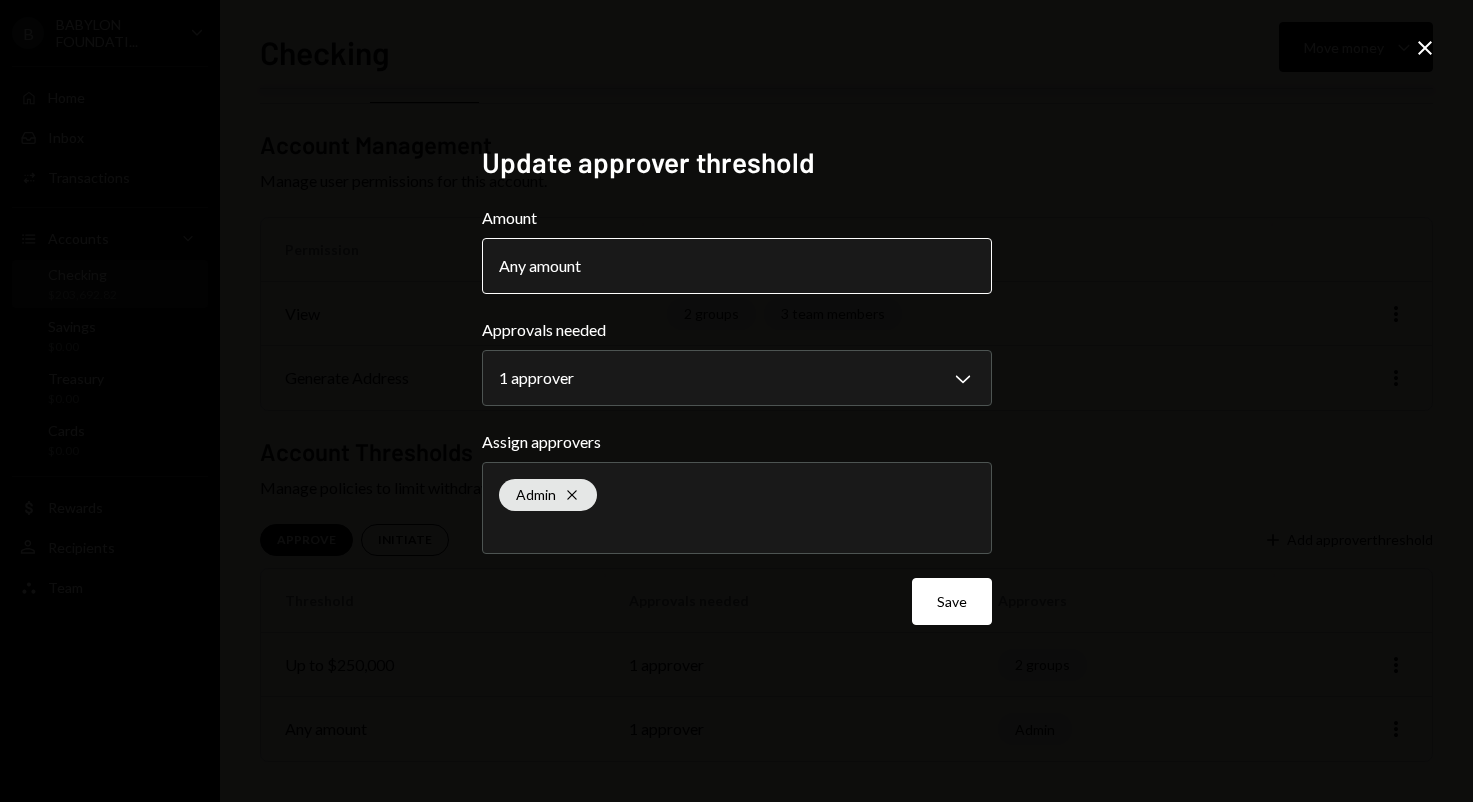 click on "Any amount" at bounding box center (737, 266) 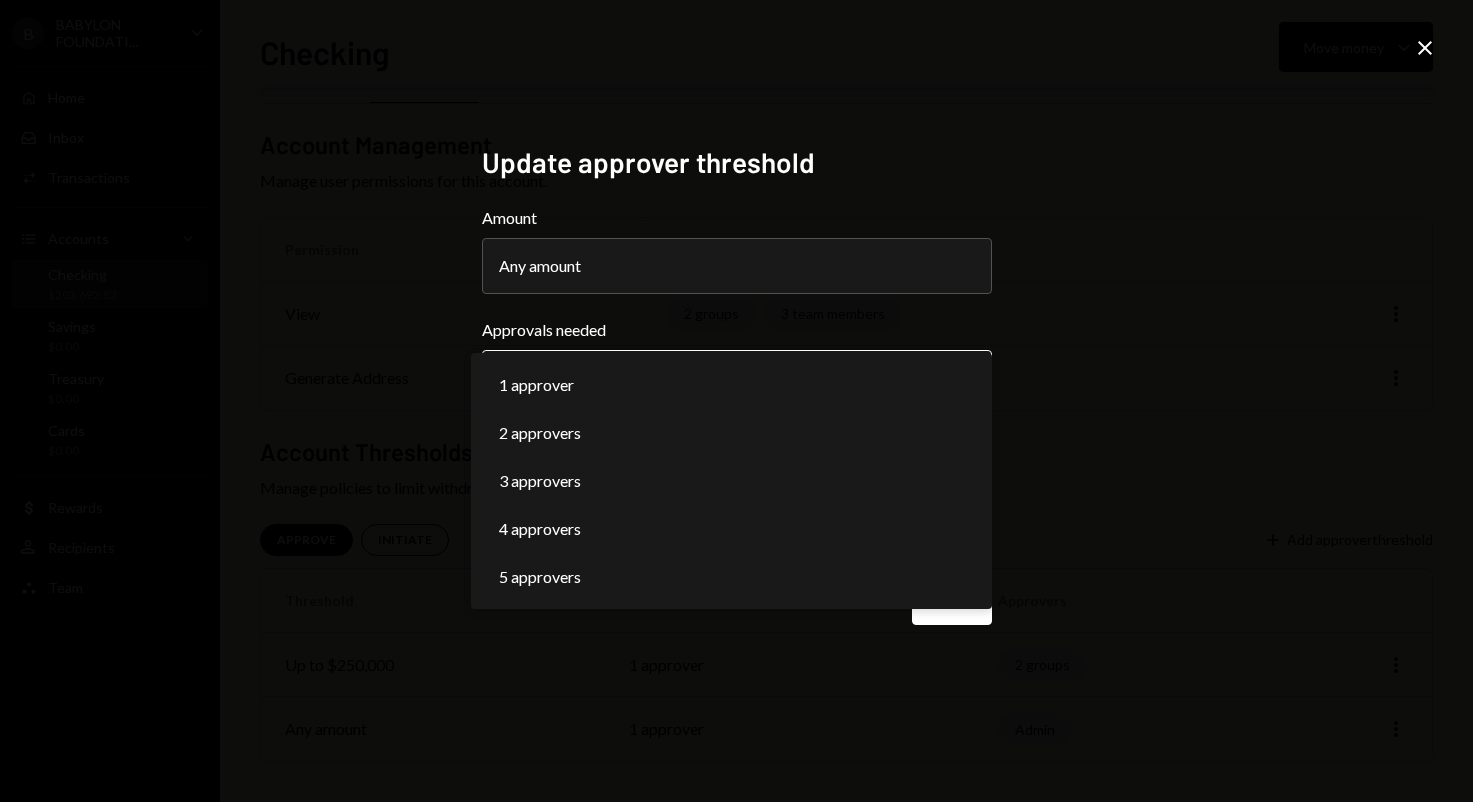 click on "**********" at bounding box center [736, 401] 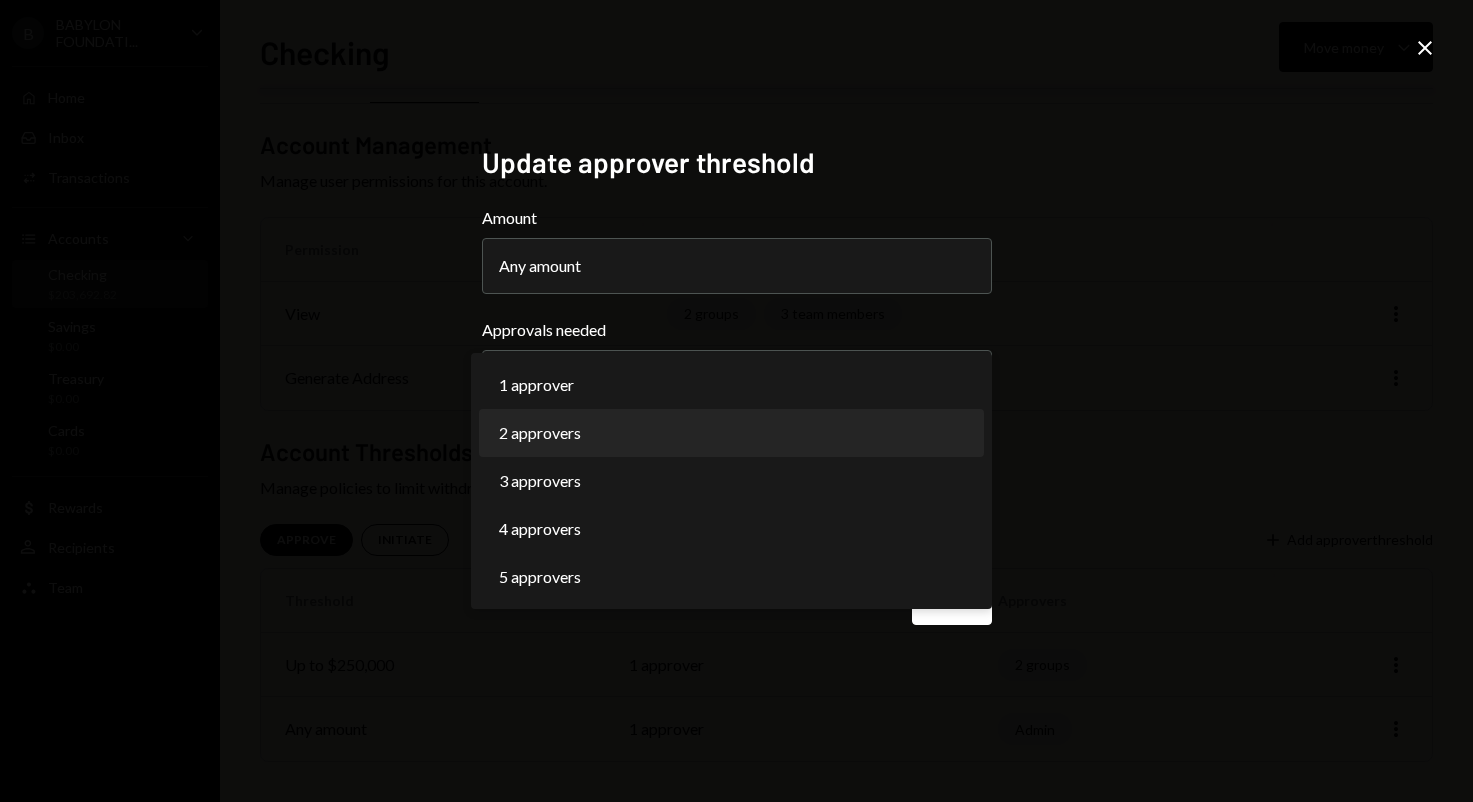select on "*" 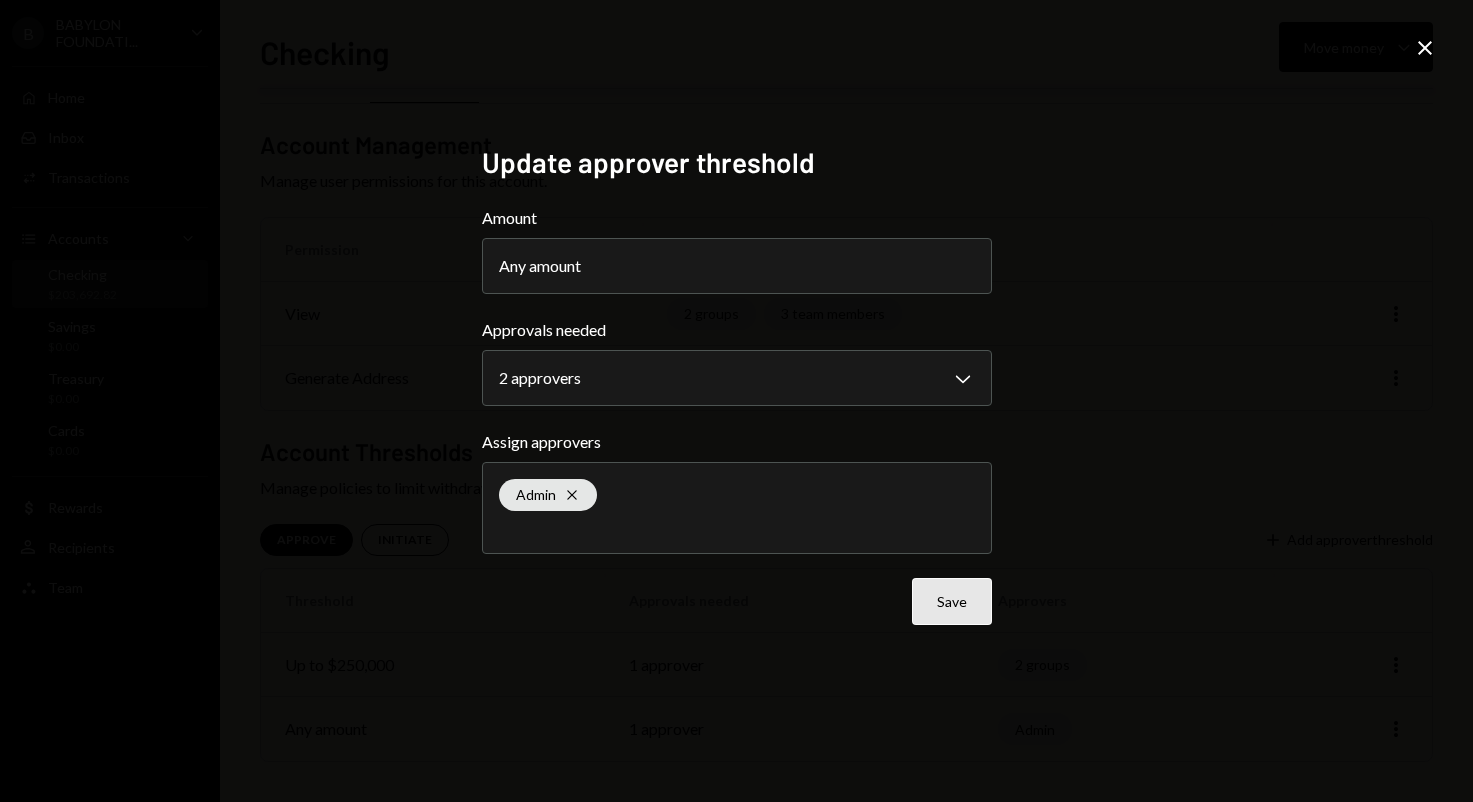 click on "Save" at bounding box center (952, 601) 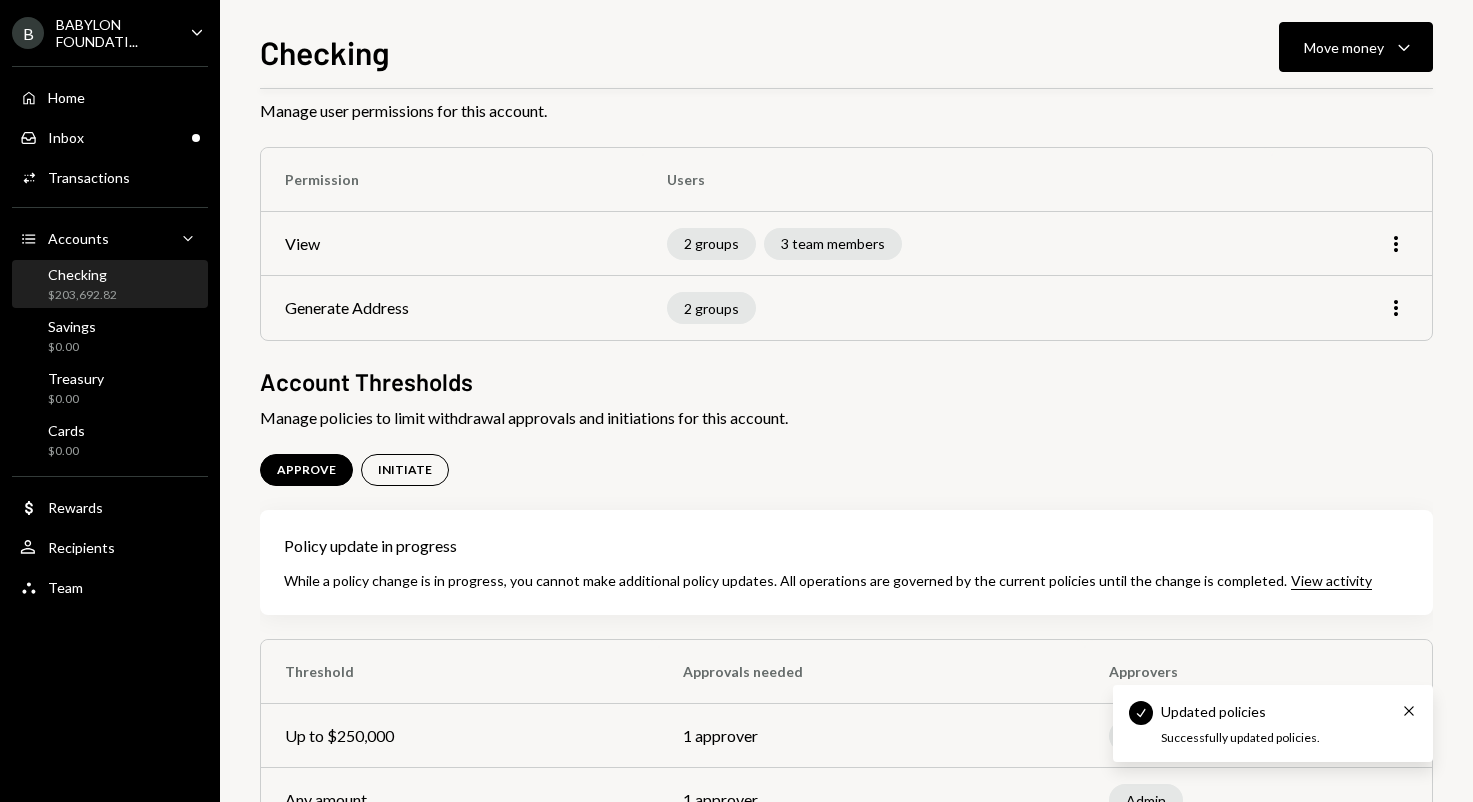 scroll, scrollTop: 196, scrollLeft: 0, axis: vertical 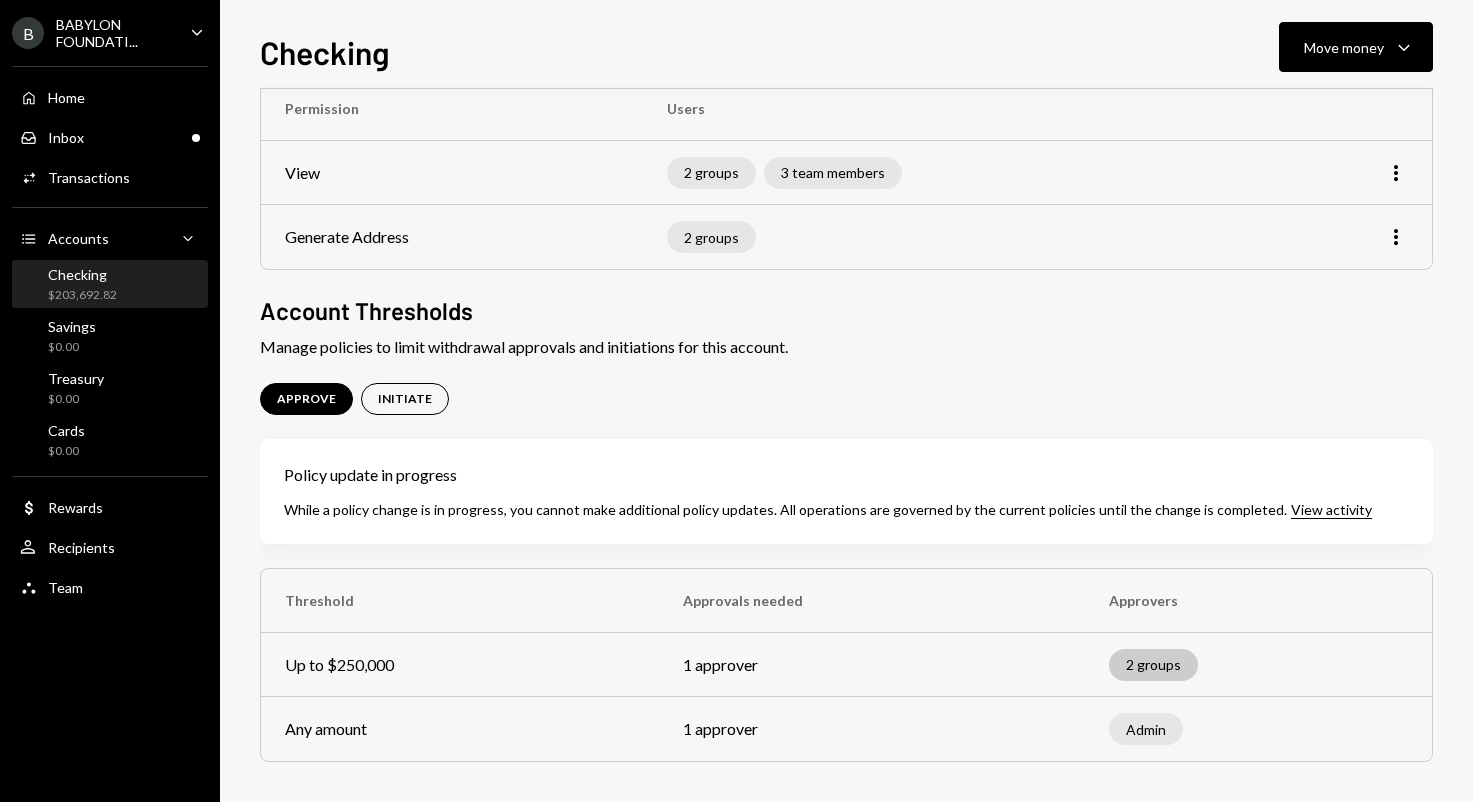 click on "2 groups" at bounding box center [1153, 665] 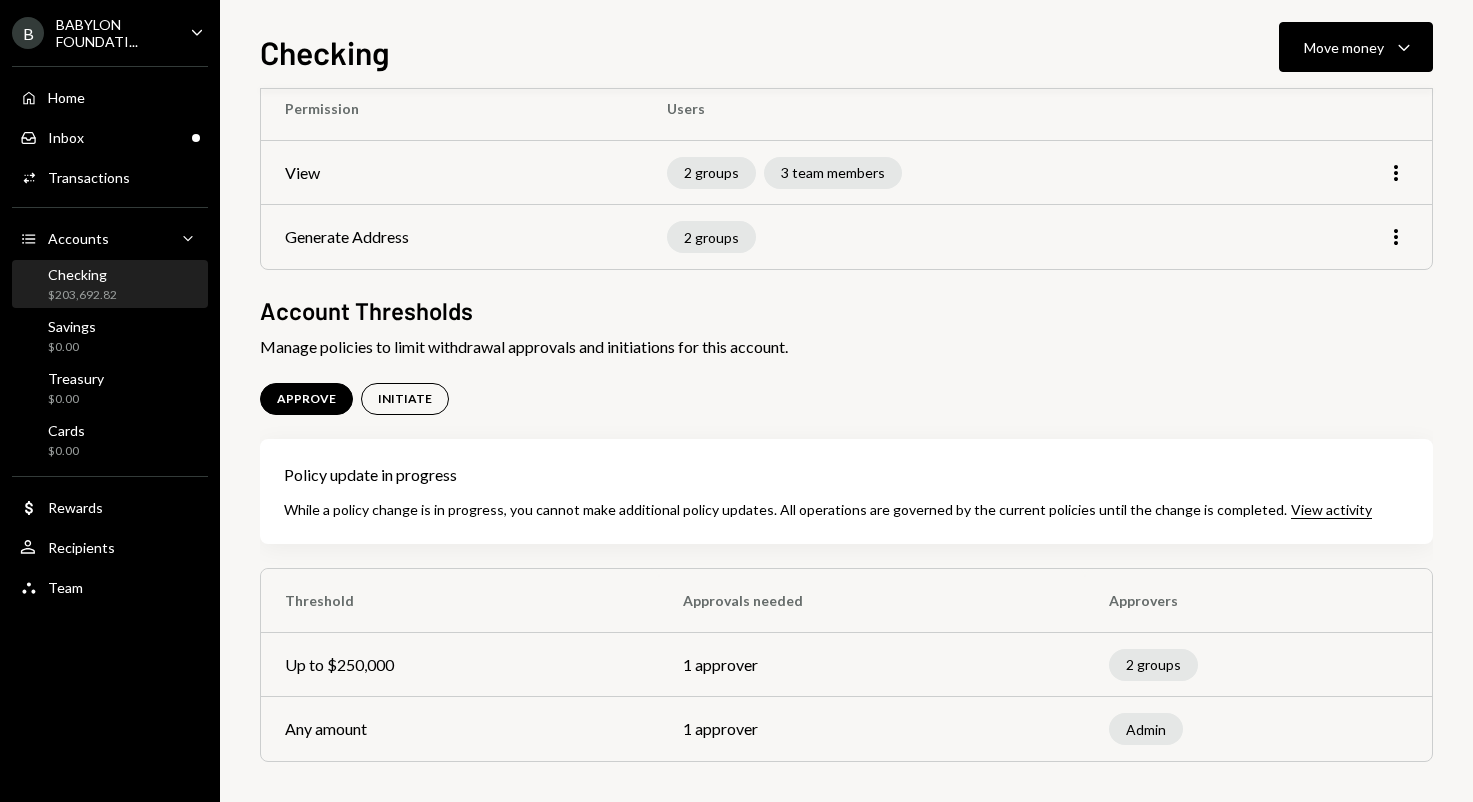 click on "1 approver" at bounding box center (872, 665) 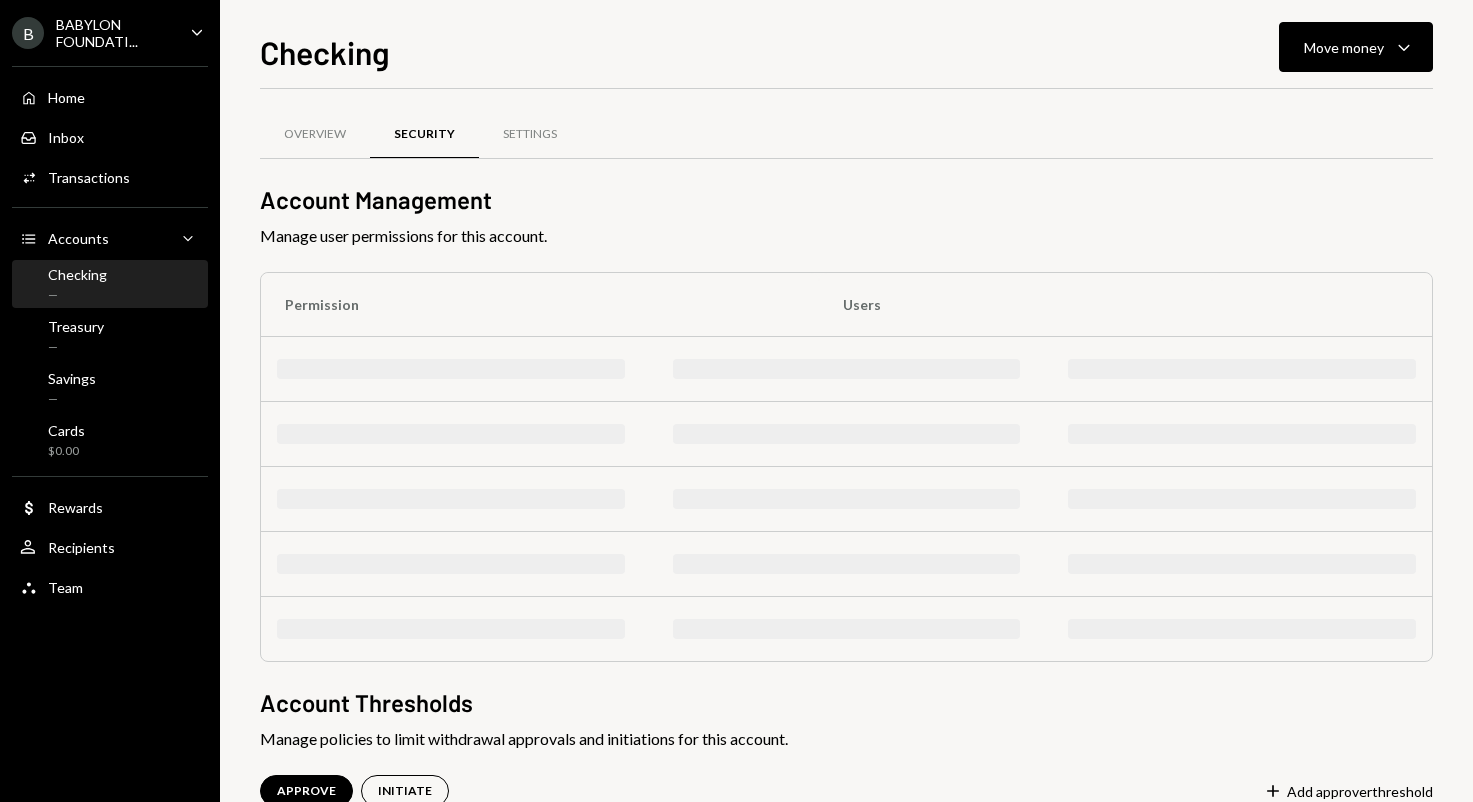 scroll, scrollTop: 0, scrollLeft: 0, axis: both 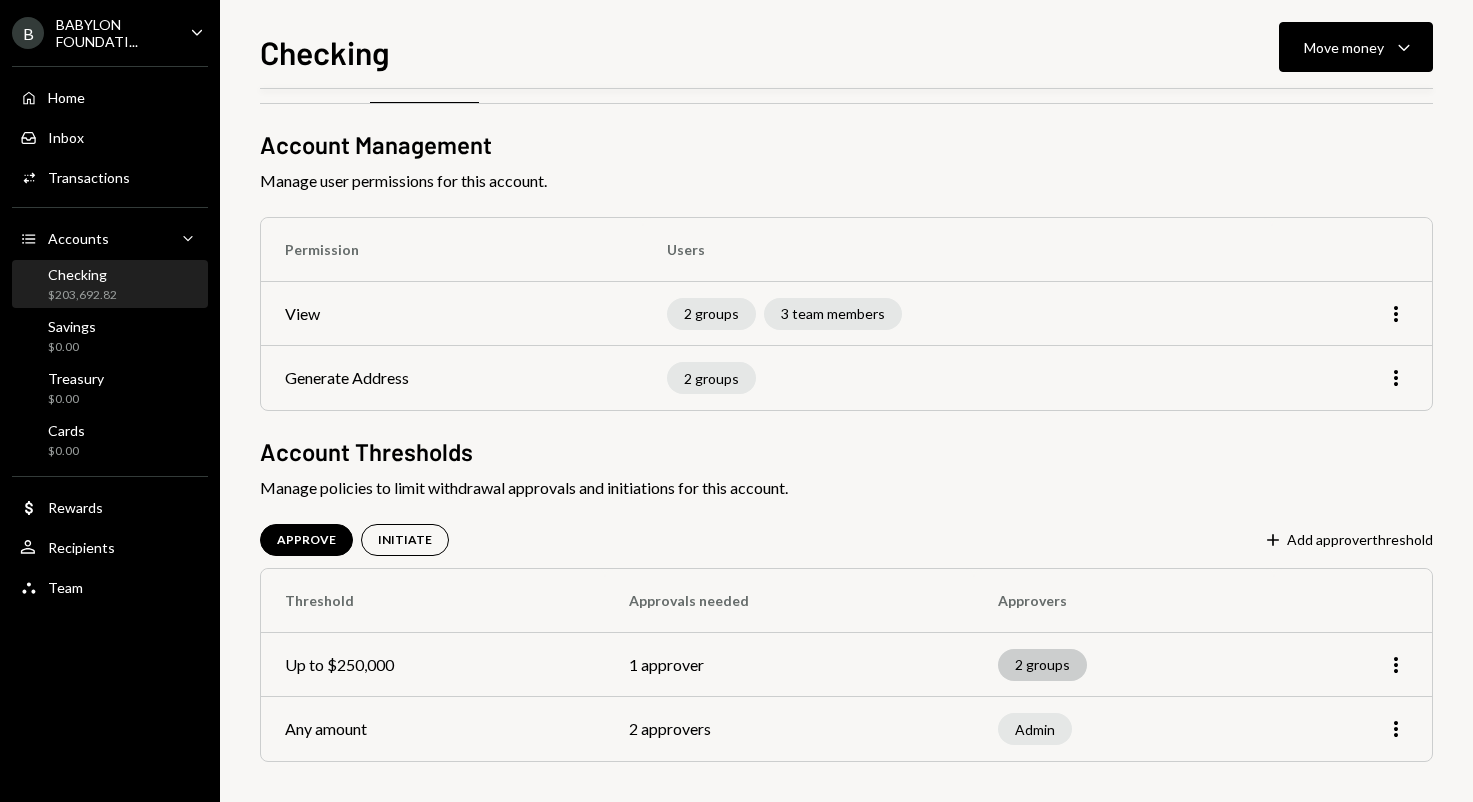 click on "2 groups" at bounding box center [1042, 665] 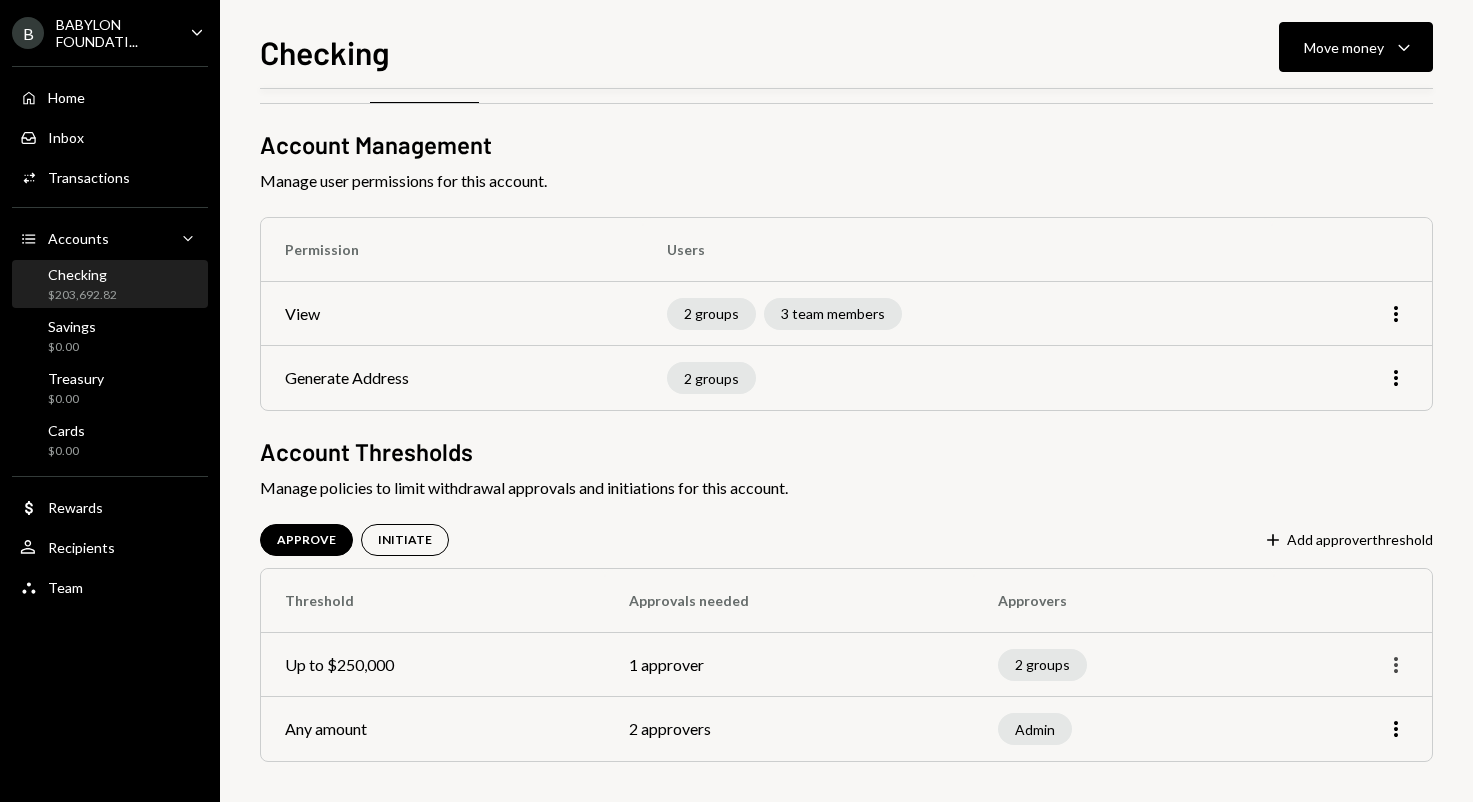 click 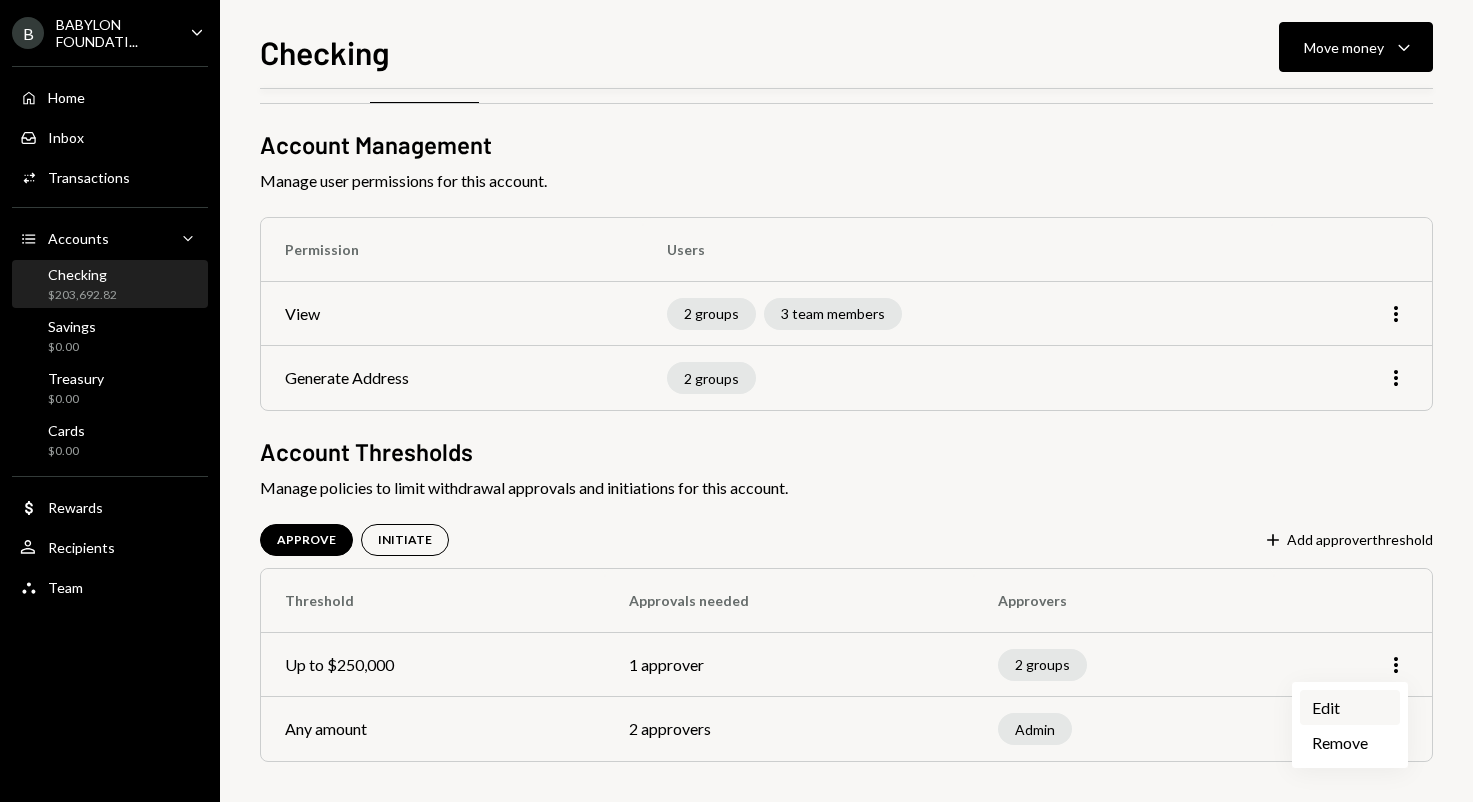 click on "Edit" at bounding box center (1350, 707) 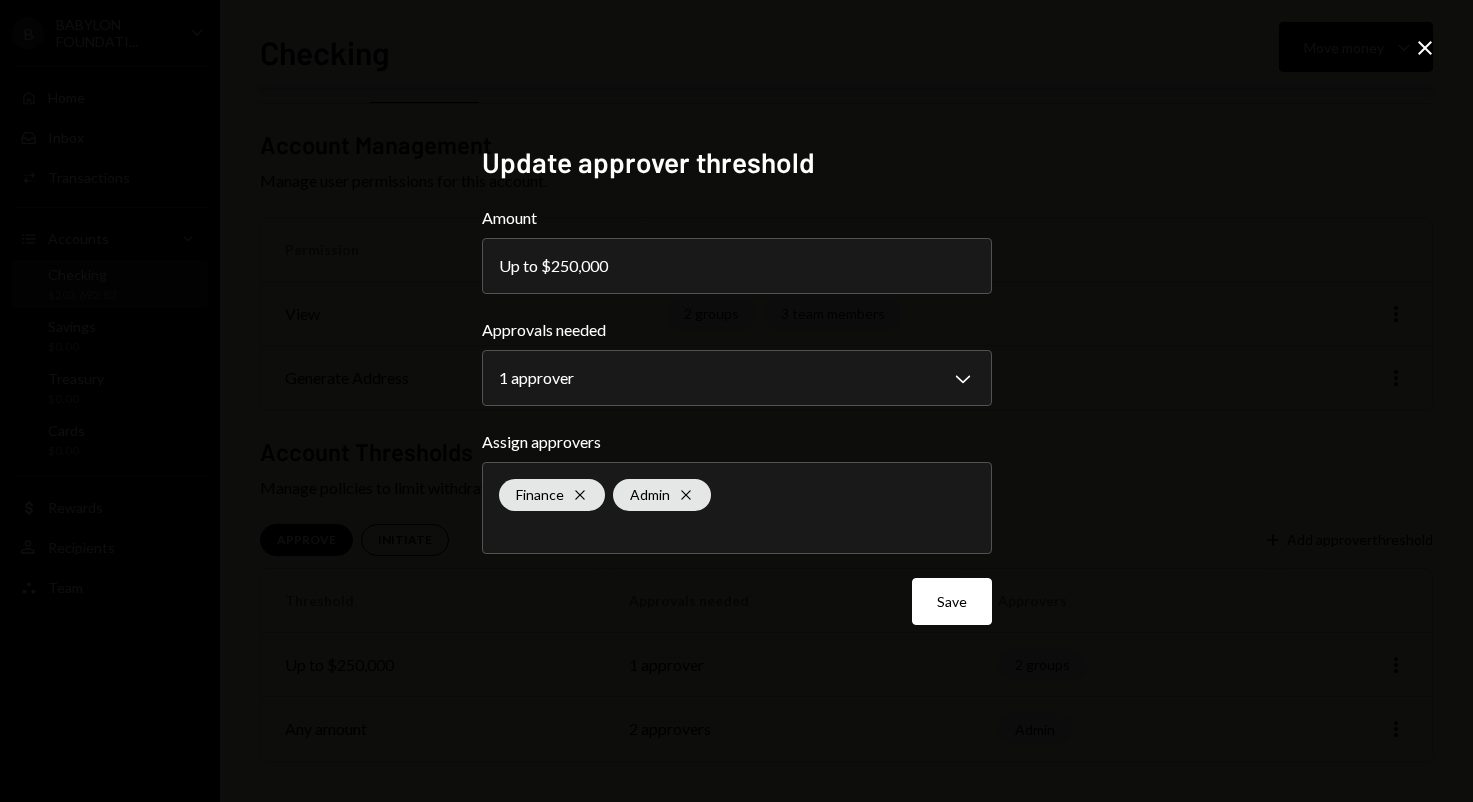 click on "Close" 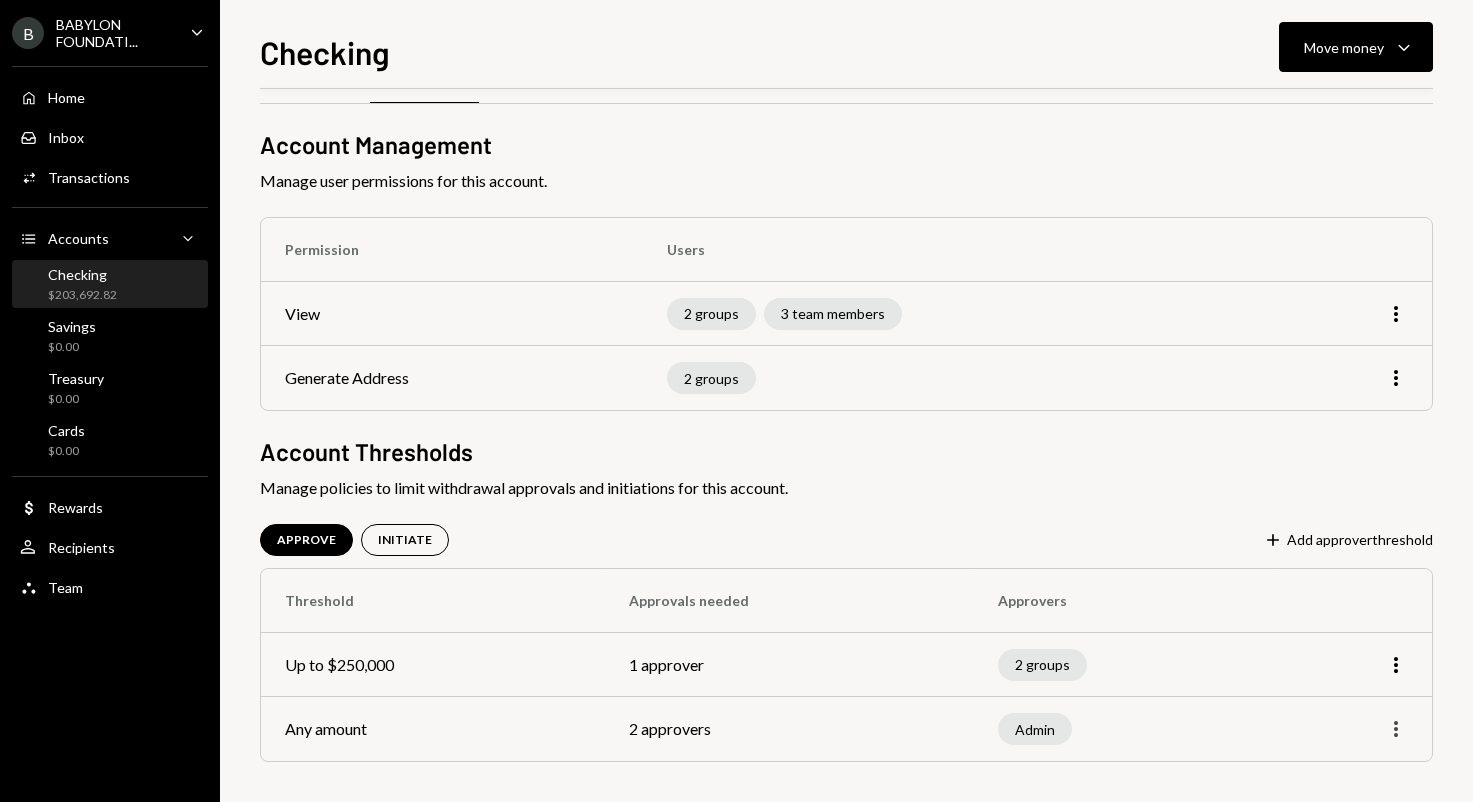 click on "More" 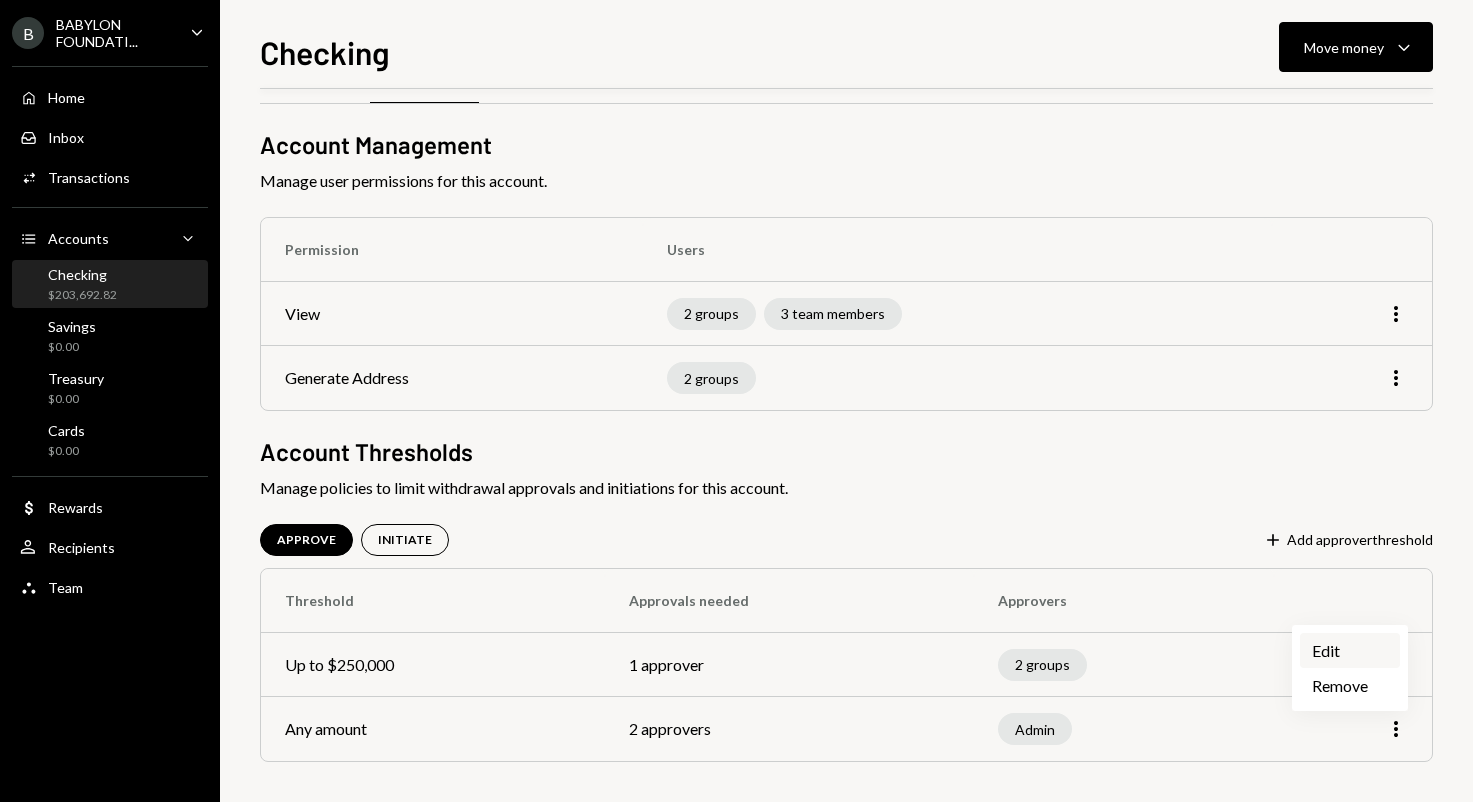 click on "Edit" at bounding box center [1350, 650] 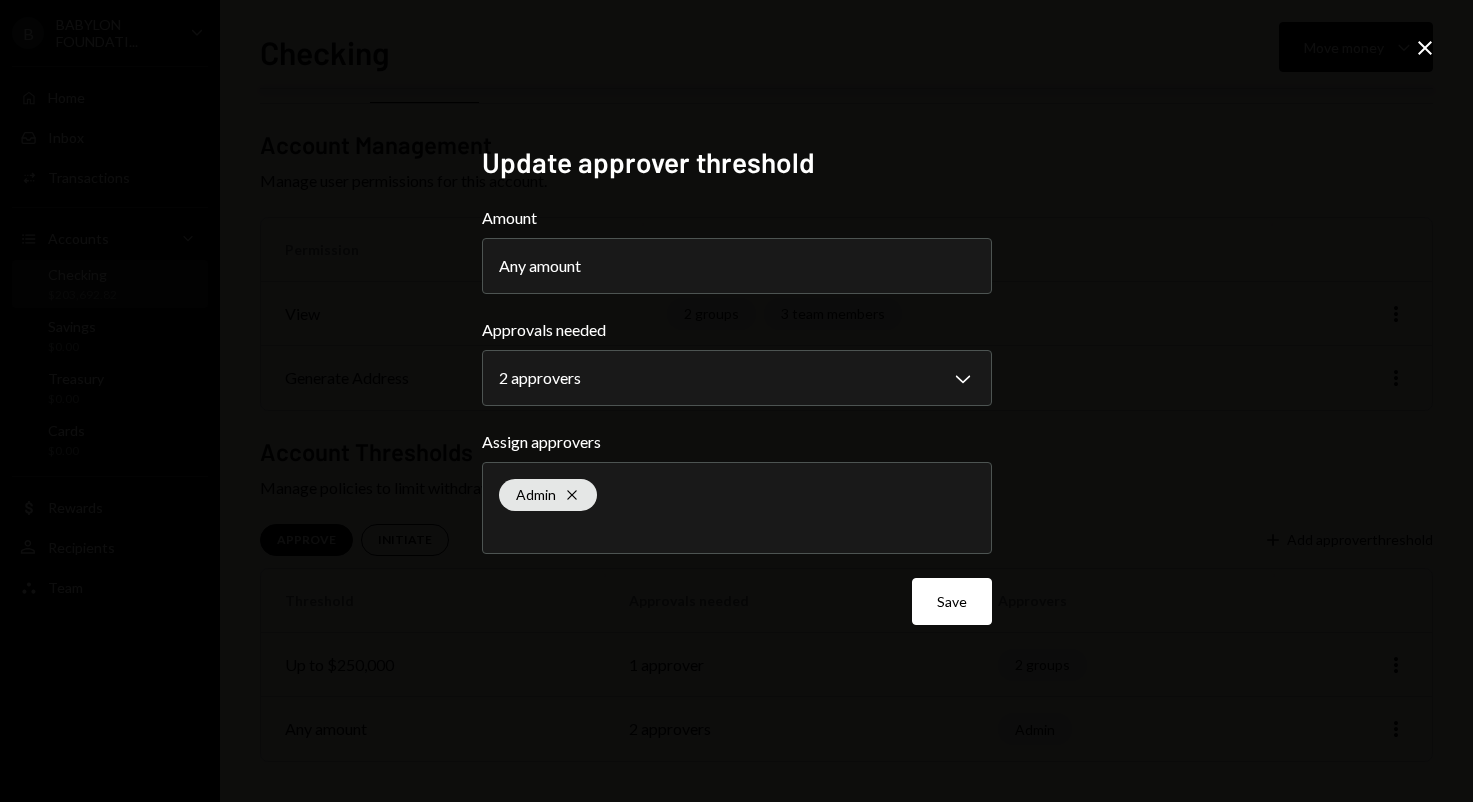 click 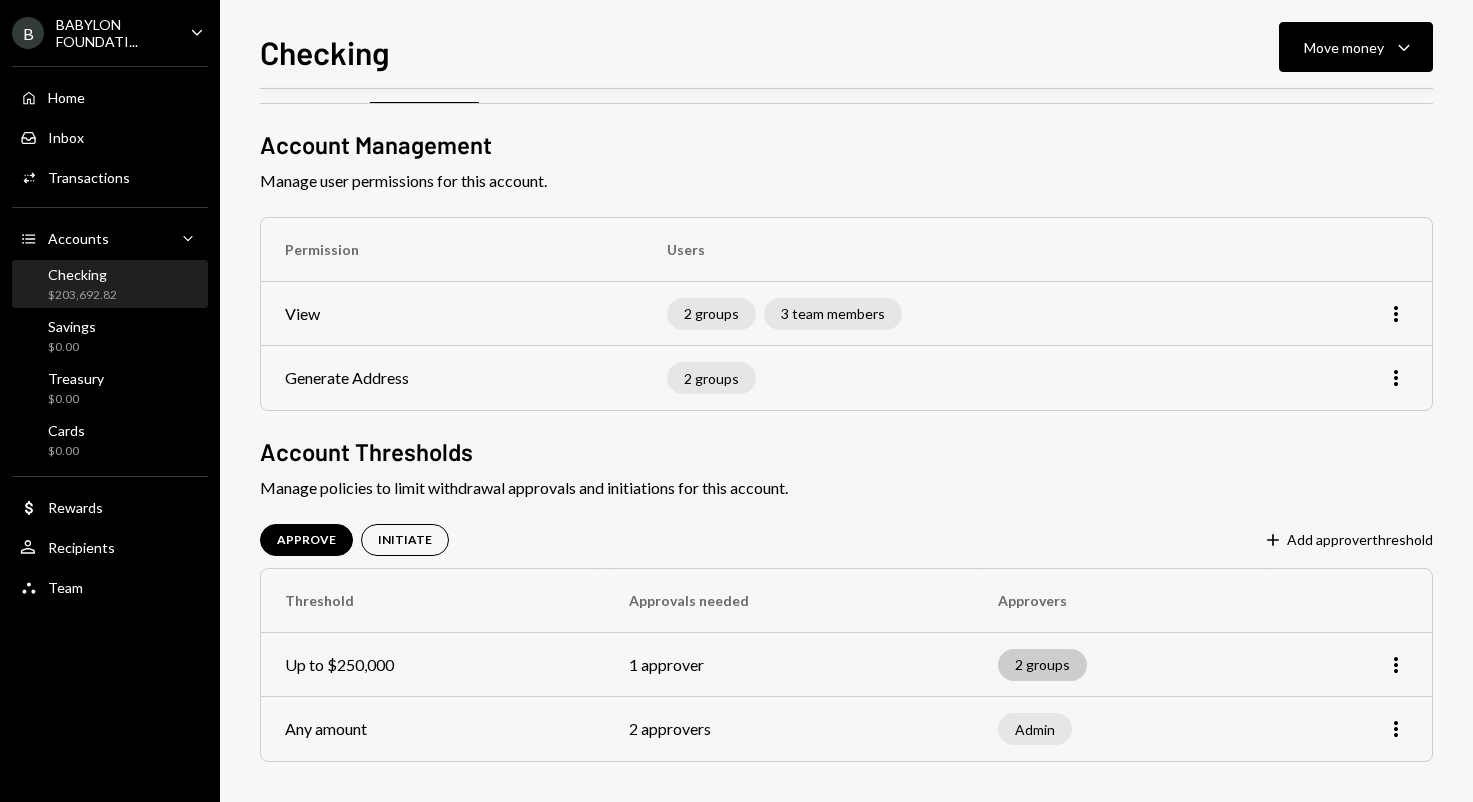 click on "2 groups" at bounding box center [1042, 665] 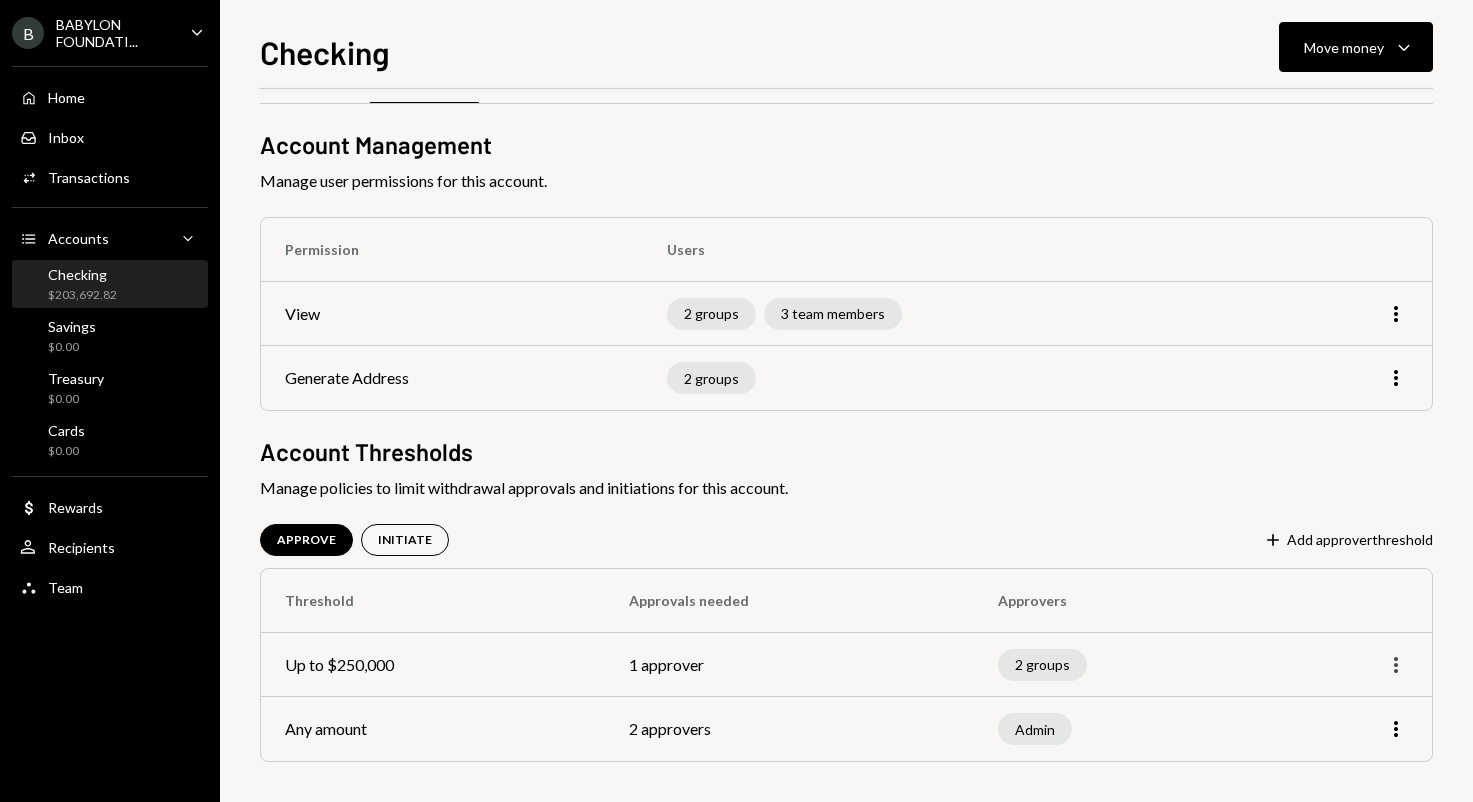 click on "More" 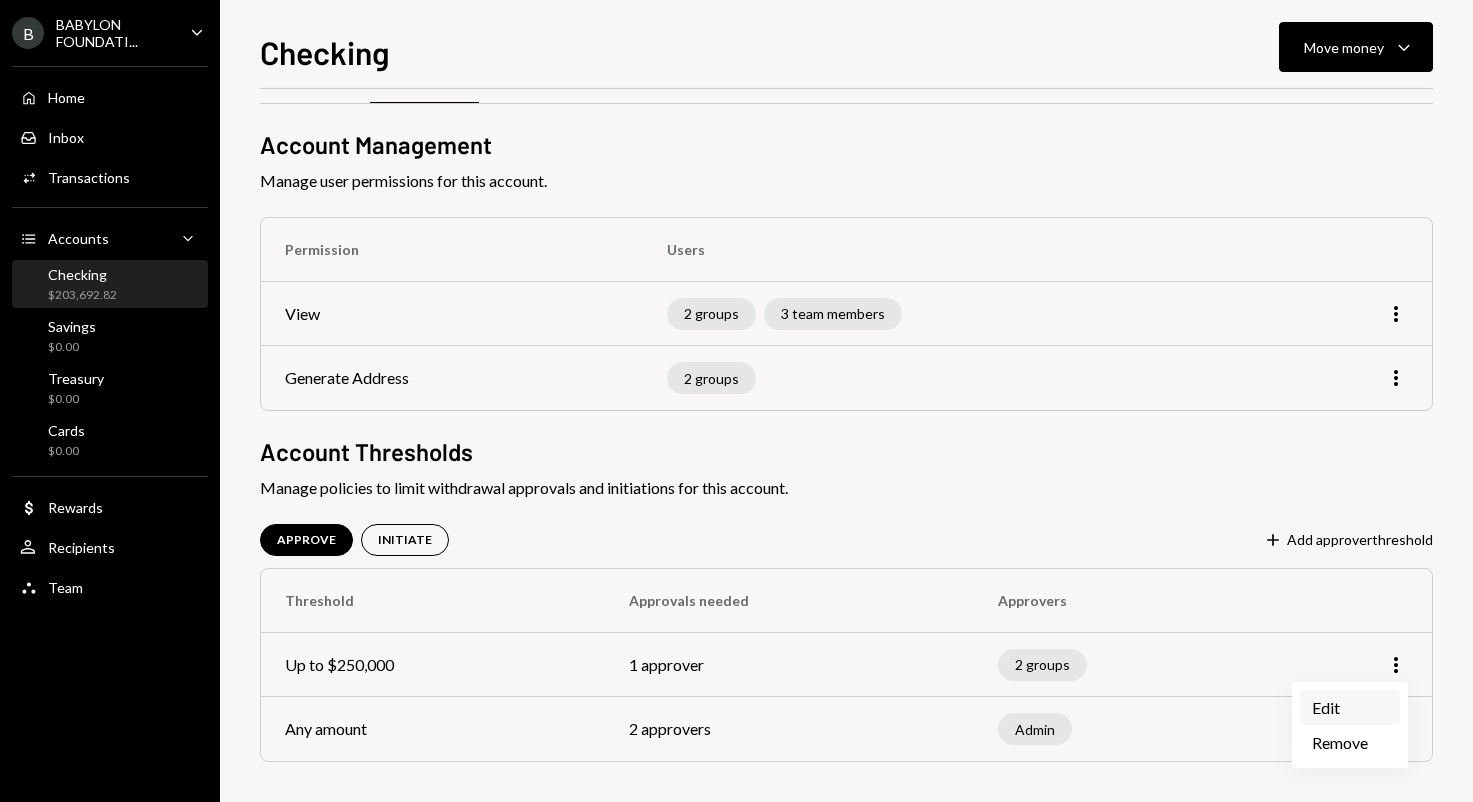 click on "Edit" at bounding box center [1350, 707] 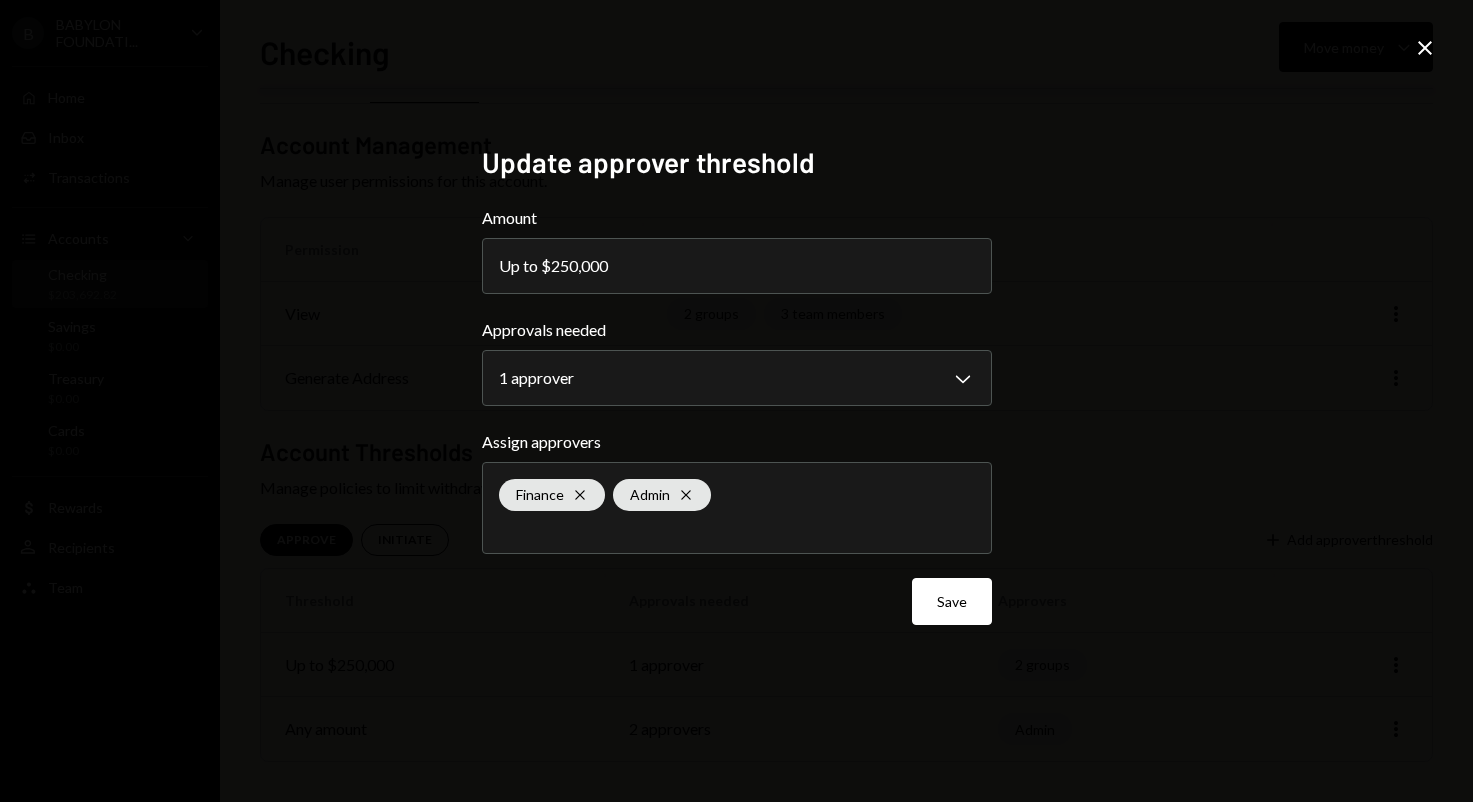 click on "Close" 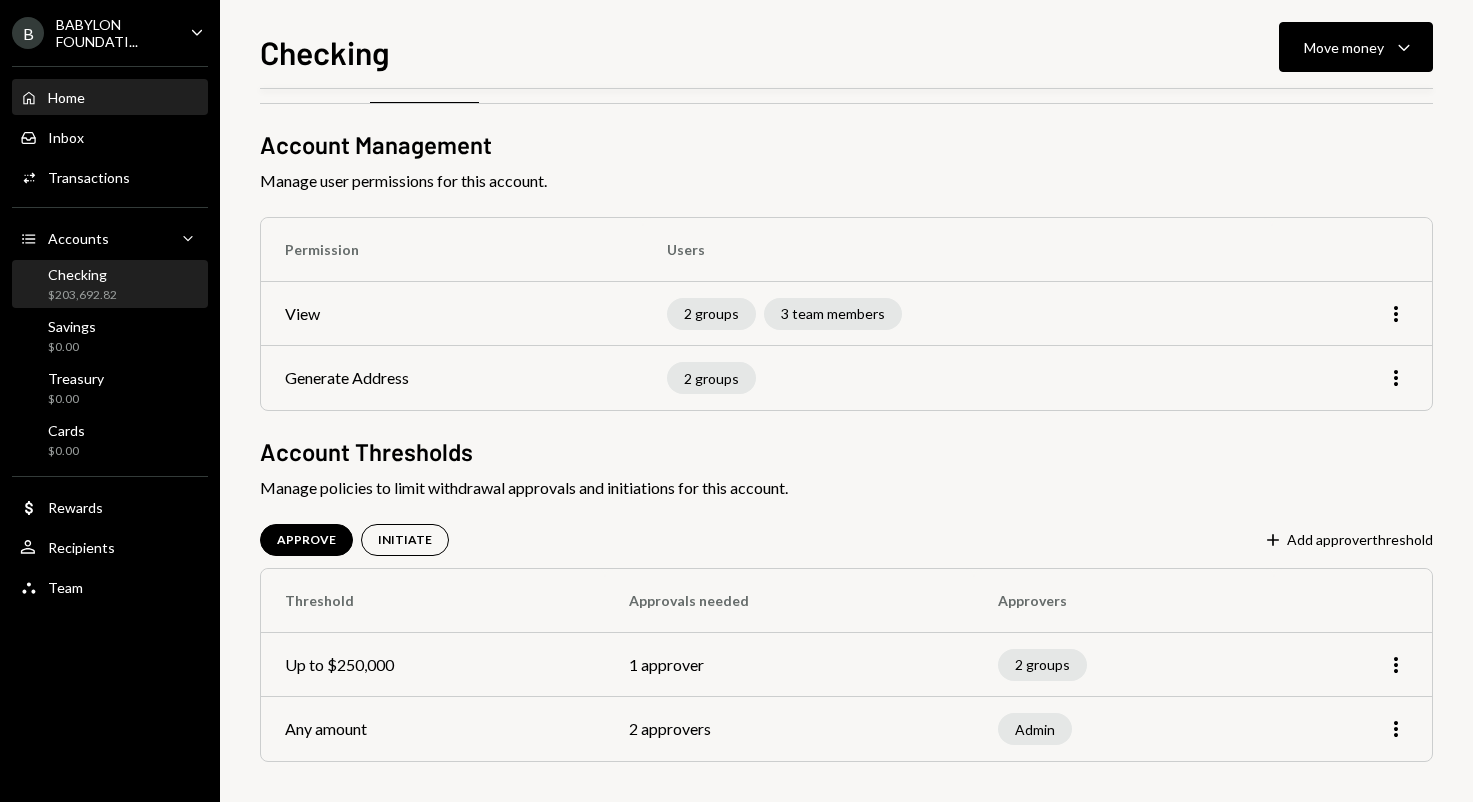 click on "Home Home" at bounding box center [110, 98] 